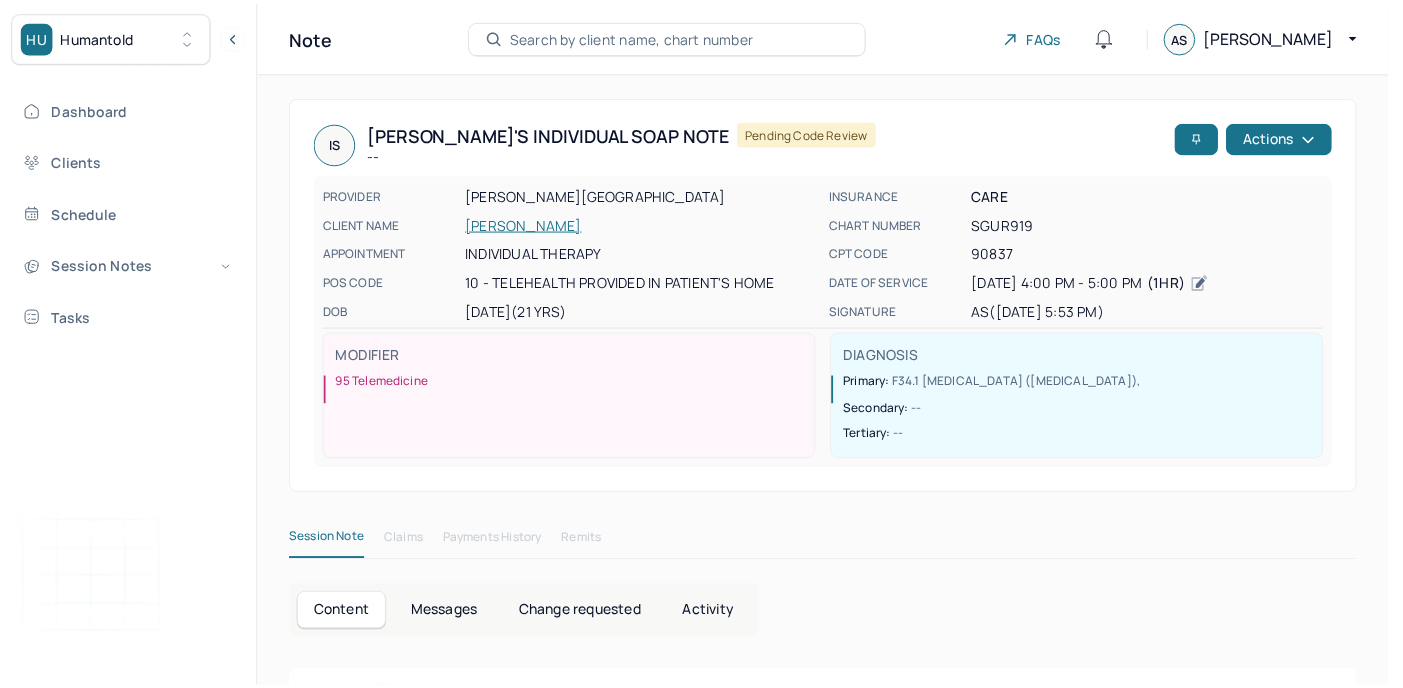scroll, scrollTop: 0, scrollLeft: 0, axis: both 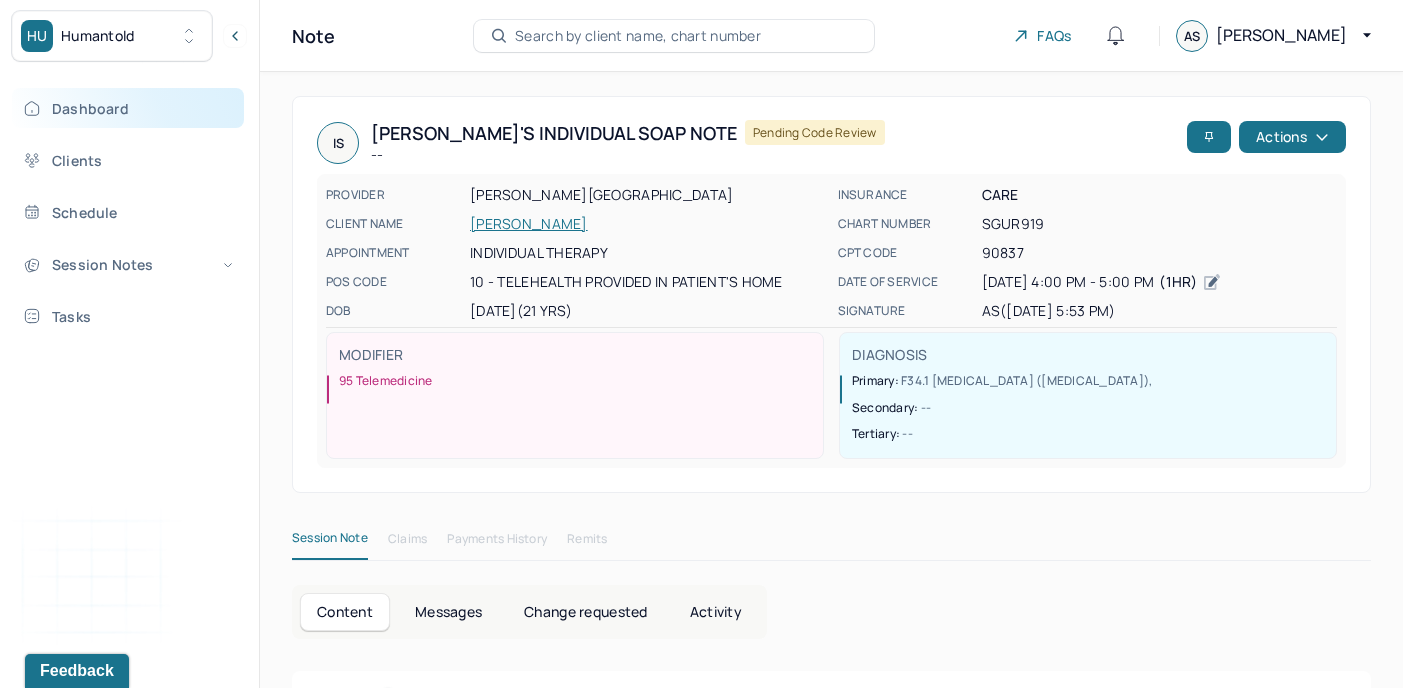 click on "Dashboard" at bounding box center [128, 108] 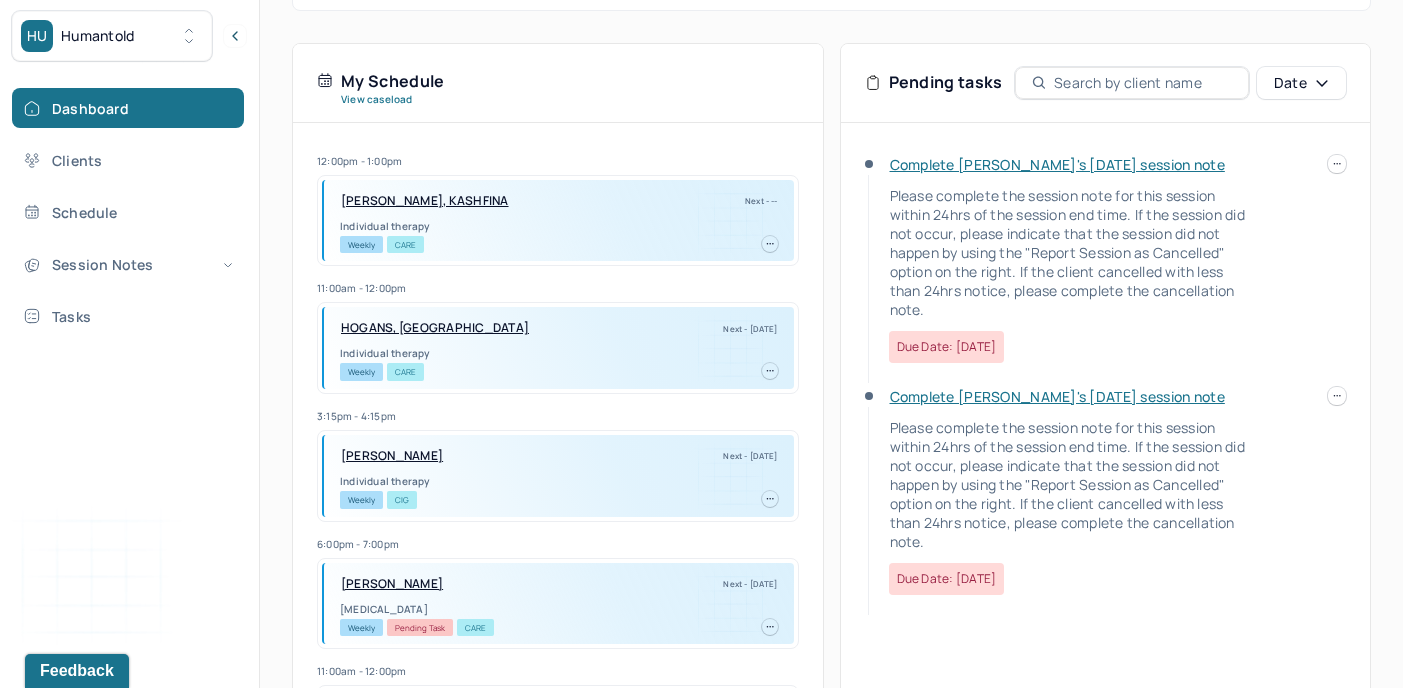 scroll, scrollTop: 477, scrollLeft: 0, axis: vertical 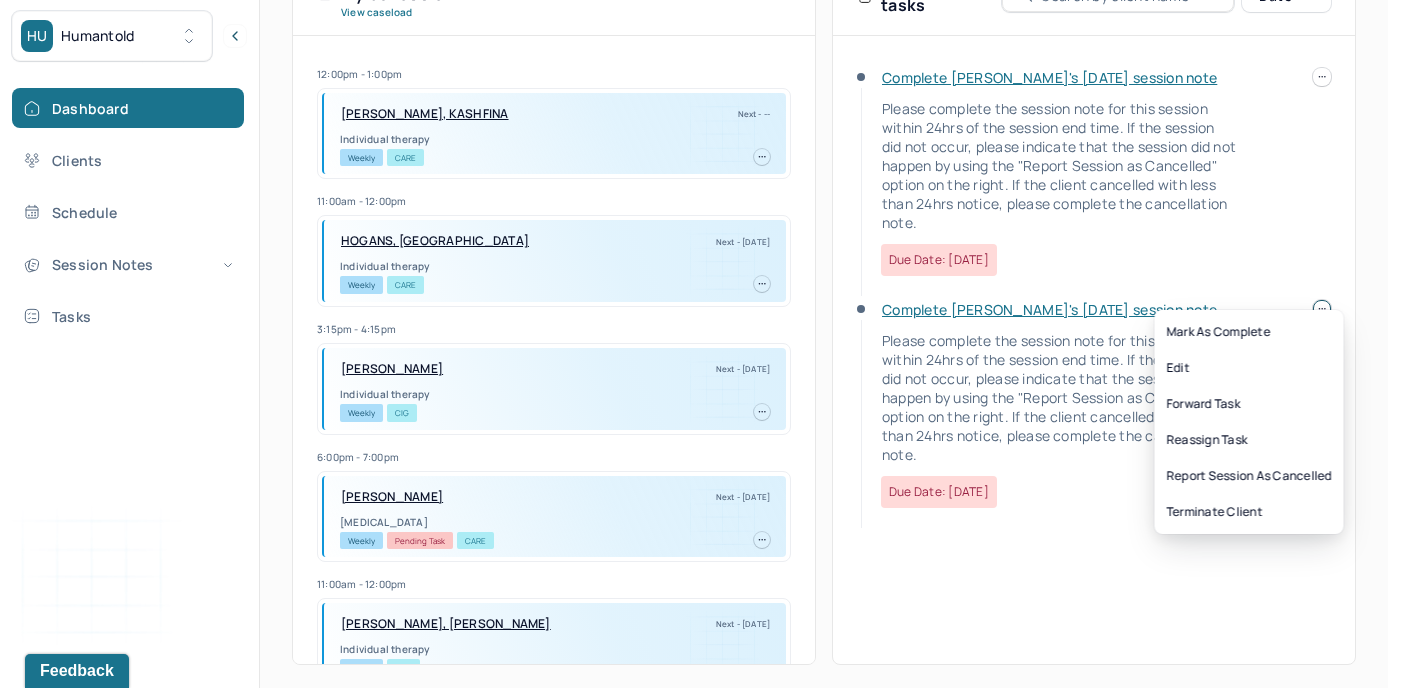 click on "HU Humantold       Dashboard Clients Schedule Session Notes Tasks AS [PERSON_NAME] provider   Logout   Search by client name, chart number     FAQs     AS [PERSON_NAME] Let’s get you started 🚀 You can manage your caseload and availability here   this week   SESSIONS SCHEDULED 3 COMPLETED NOTES 0 LATE NOTES 0 My Schedule View caseload 12:00pm - 1:00pm   [PERSON_NAME], KASHFINA   Next - -- Individual therapy Weekly CARE     11:00am - 12:00pm   HOGANS, [GEOGRAPHIC_DATA]   Next - [DATE] Individual therapy Weekly CARE     3:15pm - 4:15pm   [PERSON_NAME]   Next - [DATE] Individual therapy Weekly CIG     6:00pm - 7:00pm   [PERSON_NAME]   Next - [DATE] [MEDICAL_DATA] Weekly Pending Task CARE     11:00am - 12:00pm   [PERSON_NAME], [PERSON_NAME]   Next - [DATE] Individual therapy Weekly UHC 10:00am - 11:00am   [PERSON_NAME]   Next - [DATE] Individual therapy Weekly CARE 1:00pm - 2:00pm   [PERSON_NAME]   Next - [DATE] Individual therapy Weekly Pending Task CARE     Pending tasks    Date" at bounding box center [694, 106] 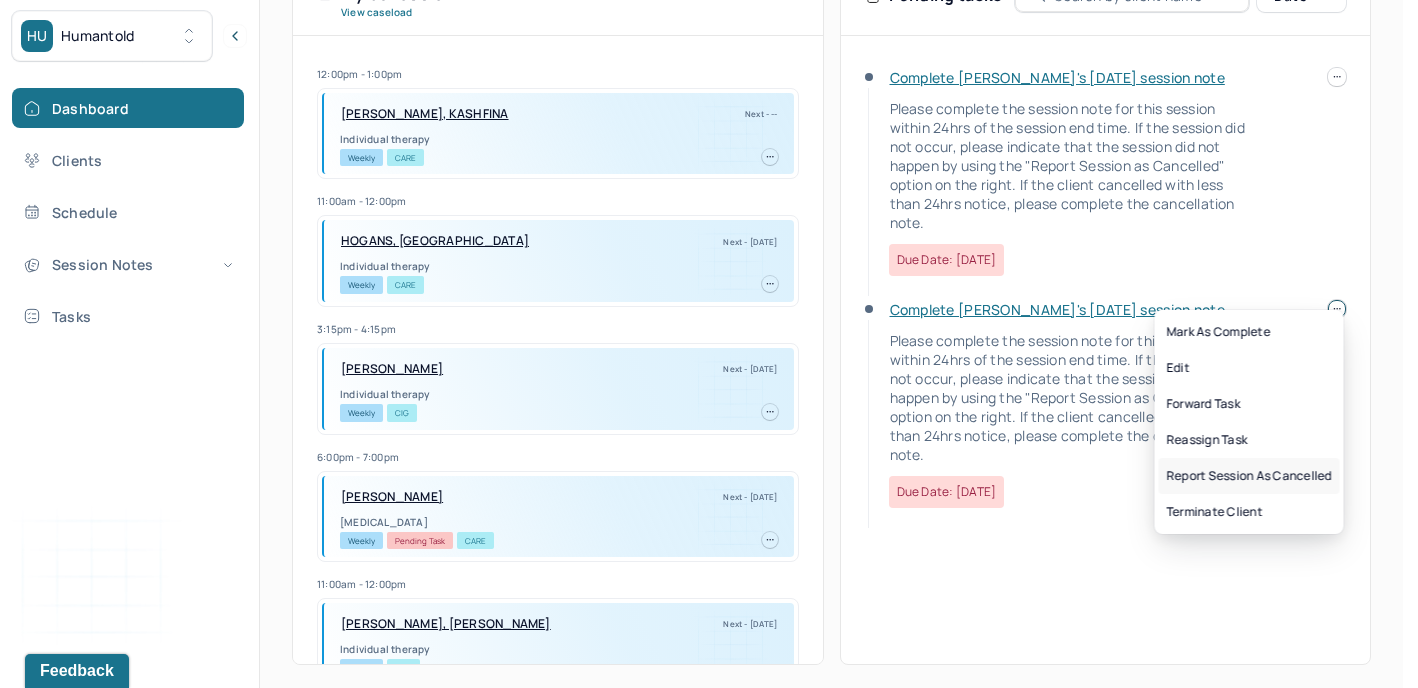 click on "Report session as cancelled" at bounding box center [1249, 476] 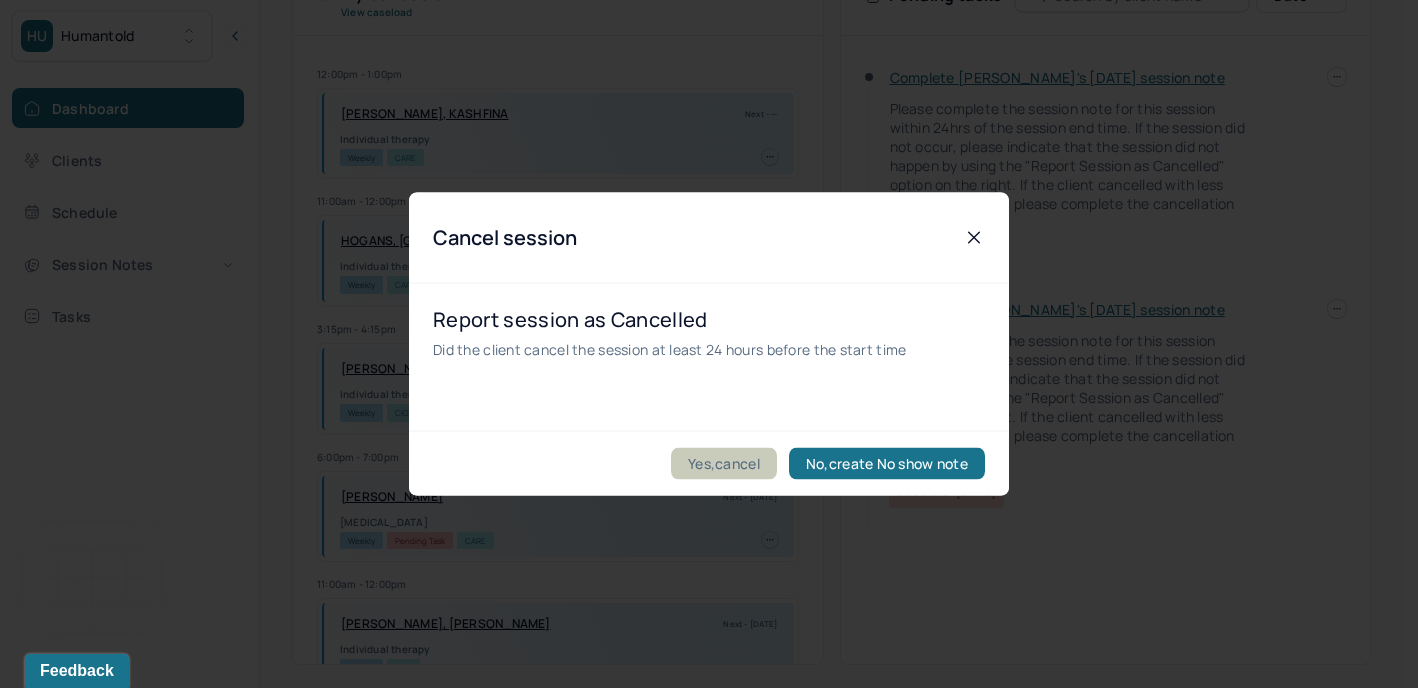 click on "Yes,cancel" at bounding box center (724, 464) 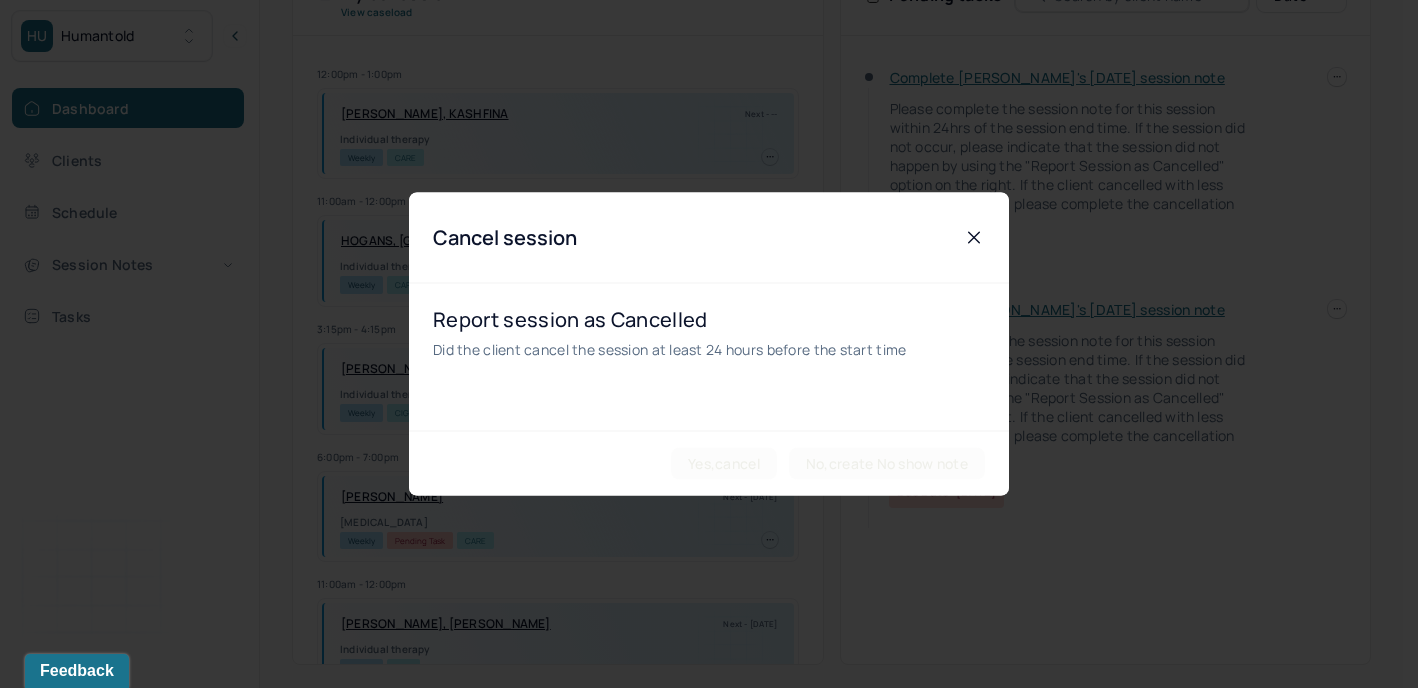 click 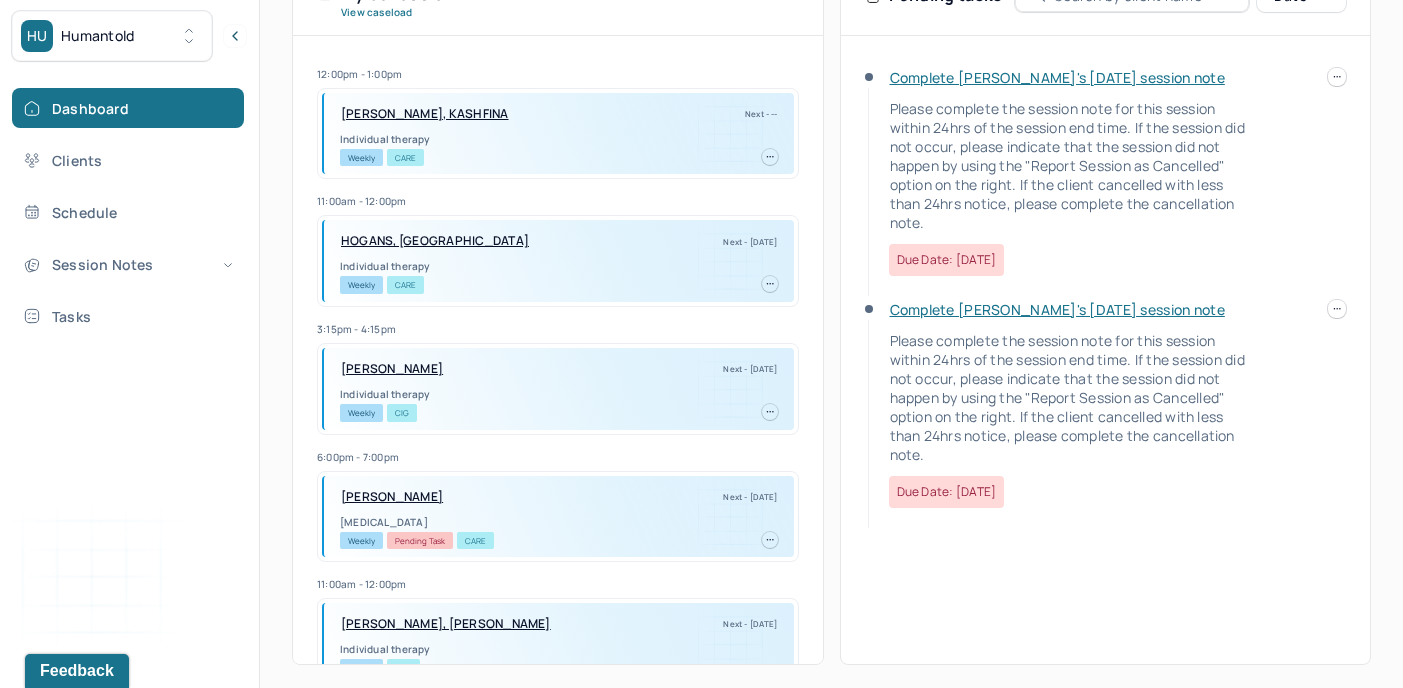 click on "Complete [PERSON_NAME]'s [DATE] session note" at bounding box center (1057, 309) 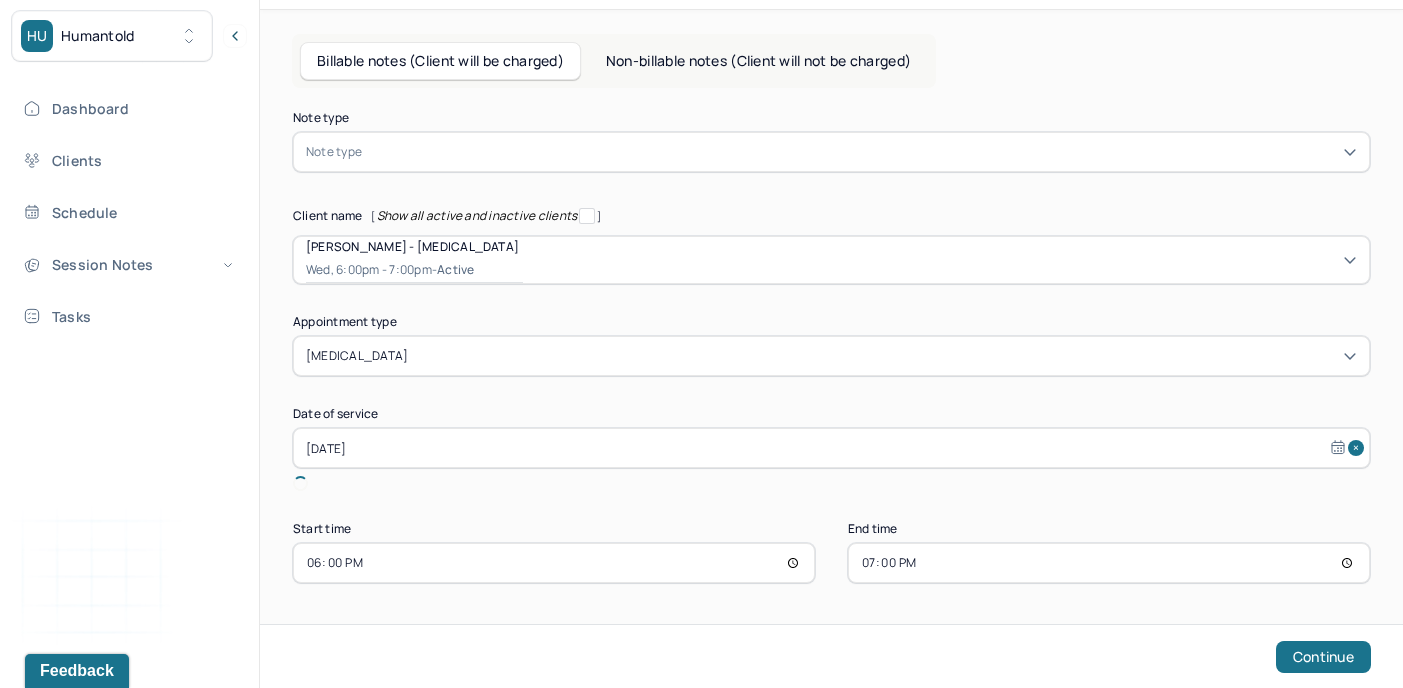 scroll, scrollTop: 39, scrollLeft: 0, axis: vertical 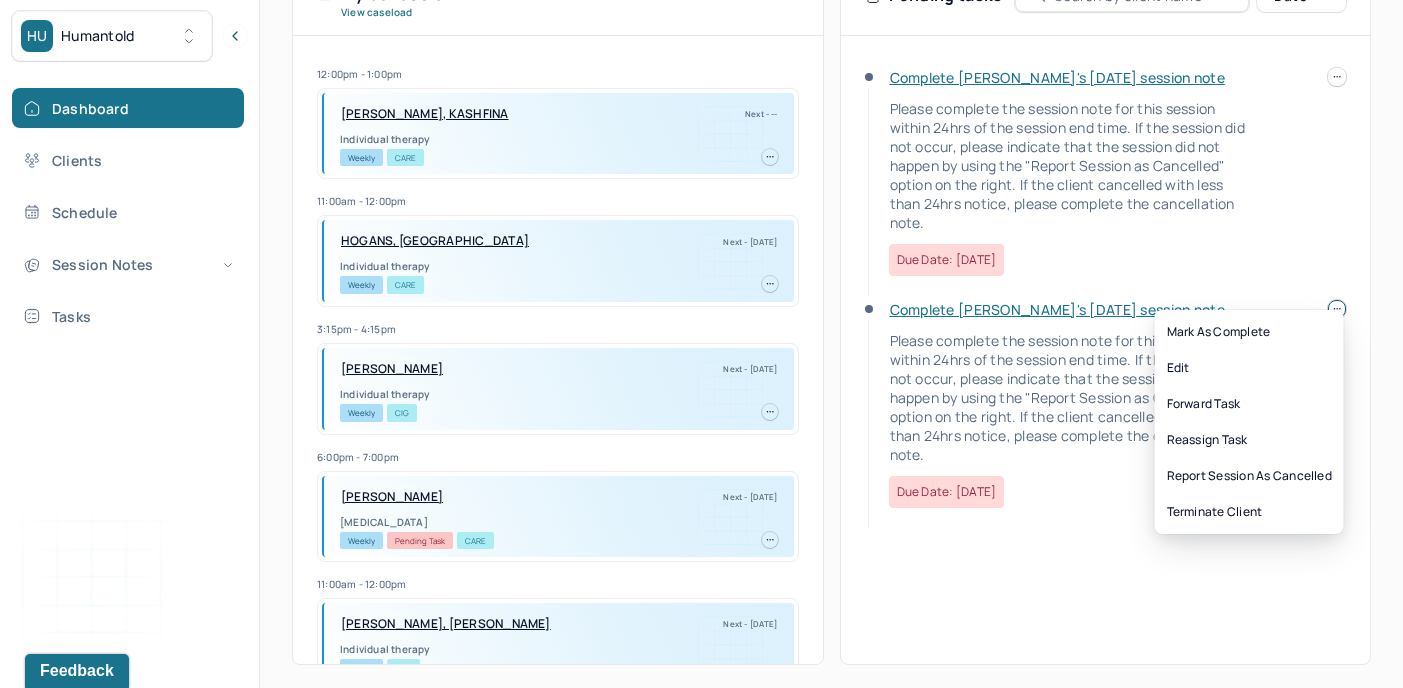 click on "HU Humantold       Dashboard Clients Schedule Session Notes Tasks AS [PERSON_NAME] provider   Logout   Search by client name, chart number     FAQs     AS [PERSON_NAME] Let’s get you started 🚀 You can manage your caseload and availability here   this week   SESSIONS SCHEDULED 3 COMPLETED NOTES 0 LATE NOTES 0 My Schedule View caseload 12:00pm - 1:00pm   [PERSON_NAME], KASHFINA   Next - -- Individual therapy Weekly CARE     11:00am - 12:00pm   HOGANS, [GEOGRAPHIC_DATA]   Next - [DATE] Individual therapy Weekly CARE     3:15pm - 4:15pm   [PERSON_NAME]   Next - [DATE] Individual therapy Weekly CIG     6:00pm - 7:00pm   [PERSON_NAME]   Next - [DATE] [MEDICAL_DATA] Weekly Pending Task CARE     11:00am - 12:00pm   [PERSON_NAME], [PERSON_NAME]   Next - [DATE] Individual therapy Weekly UHC 10:00am - 11:00am   [PERSON_NAME]   Next - [DATE] Individual therapy Weekly CARE 1:00pm - 2:00pm   [PERSON_NAME]   Next - [DATE] Individual therapy Weekly Pending Task CARE     Pending tasks    Date" at bounding box center [701, 106] 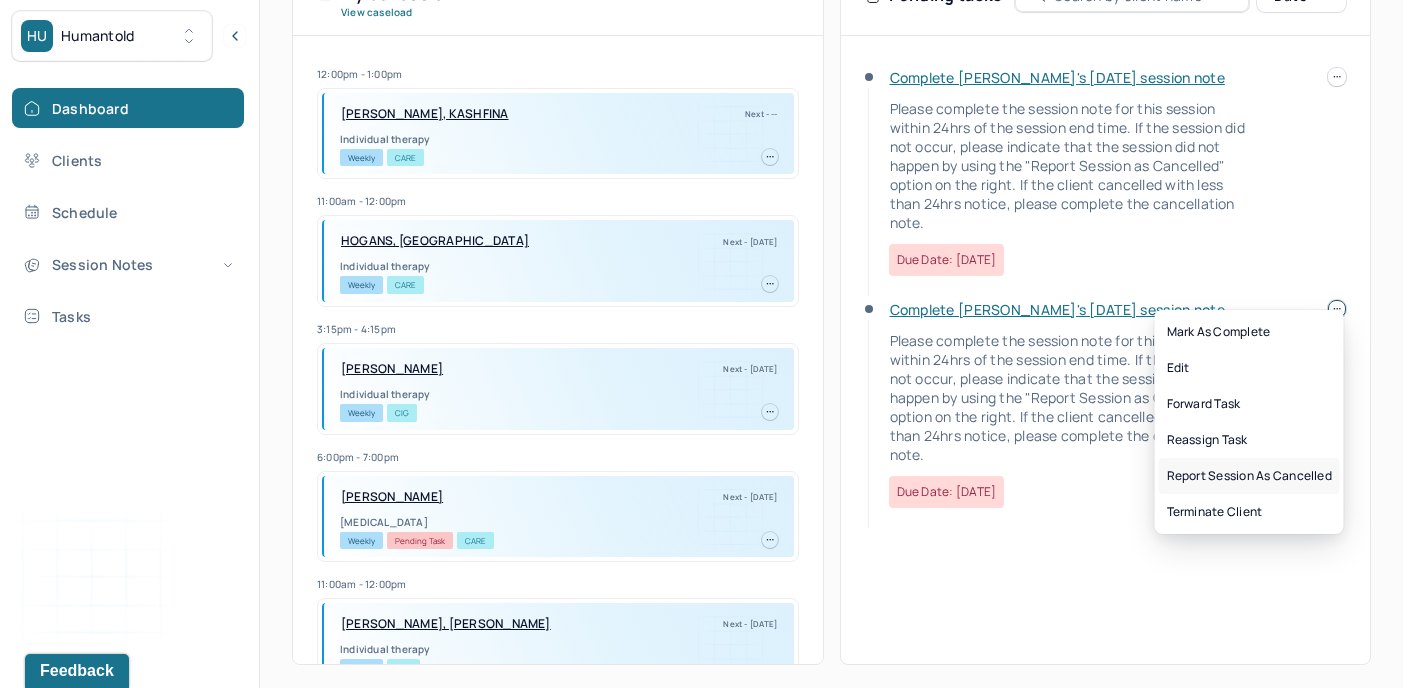 click on "Report session as cancelled" at bounding box center (1249, 476) 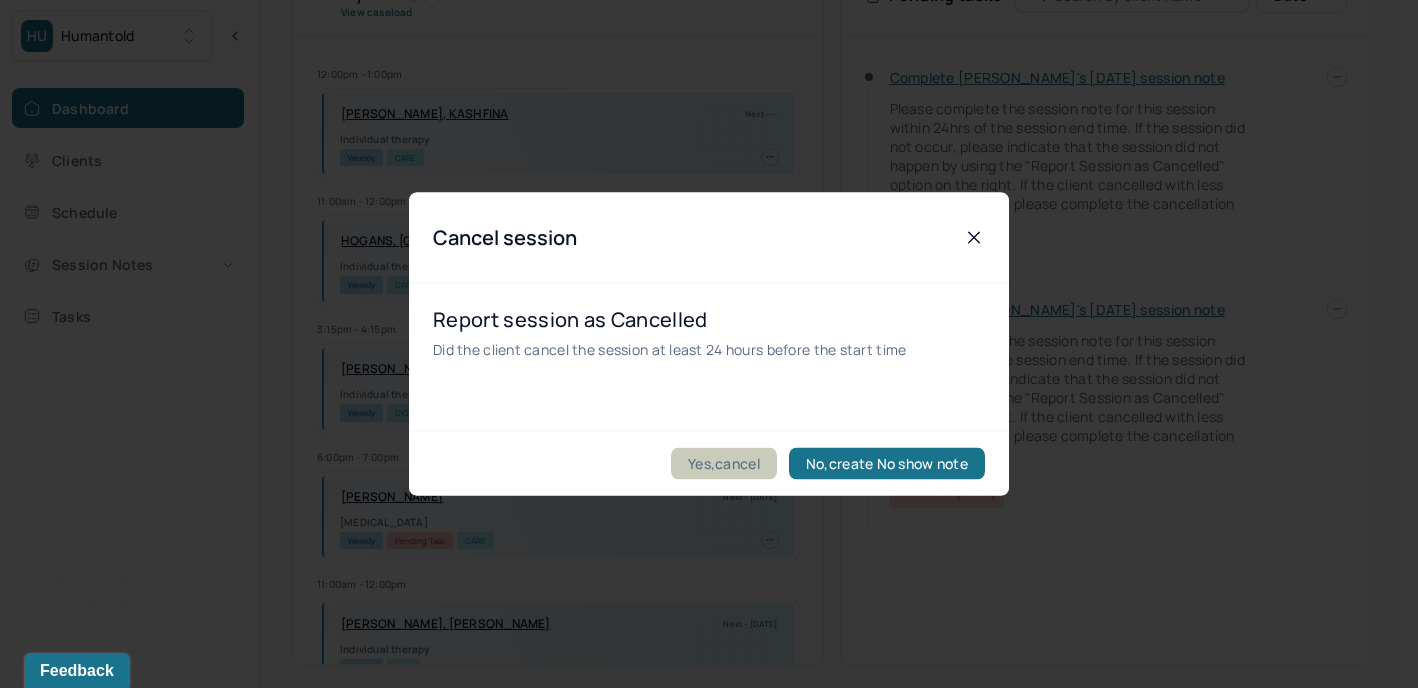 click on "Yes,cancel" at bounding box center [724, 464] 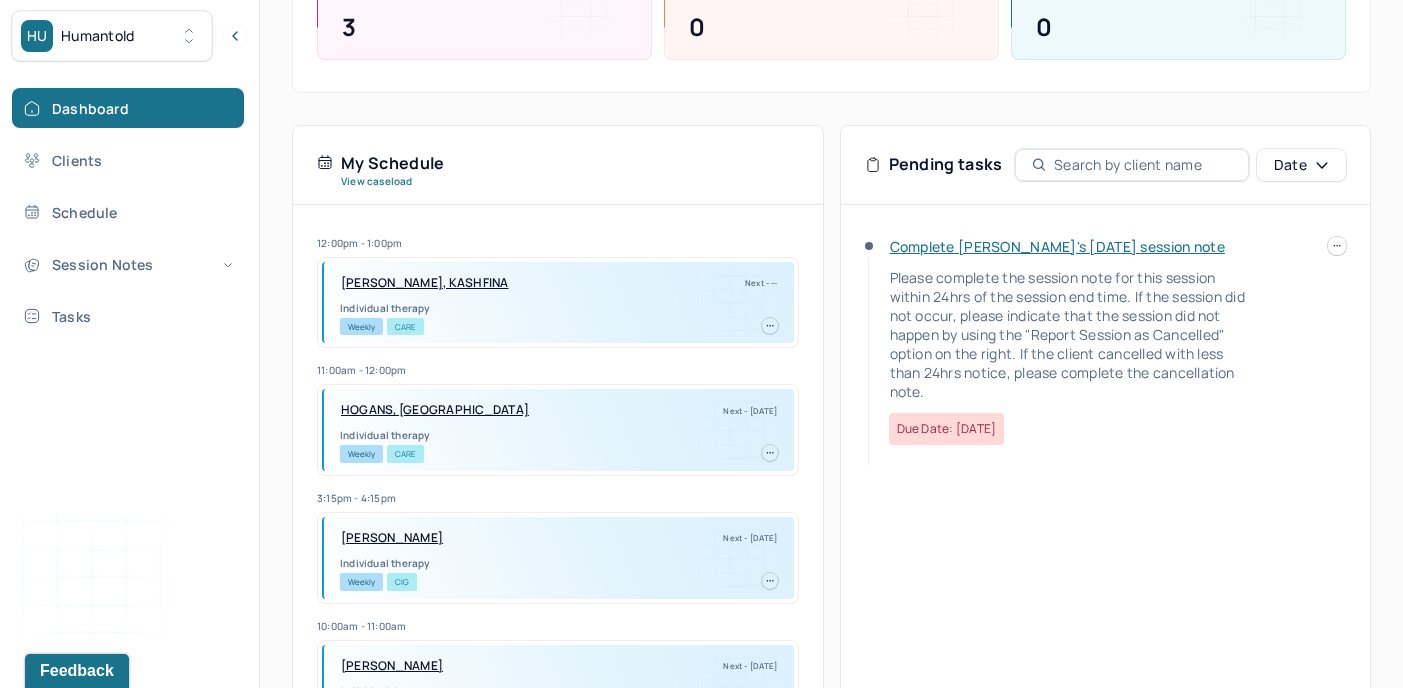 scroll, scrollTop: 303, scrollLeft: 0, axis: vertical 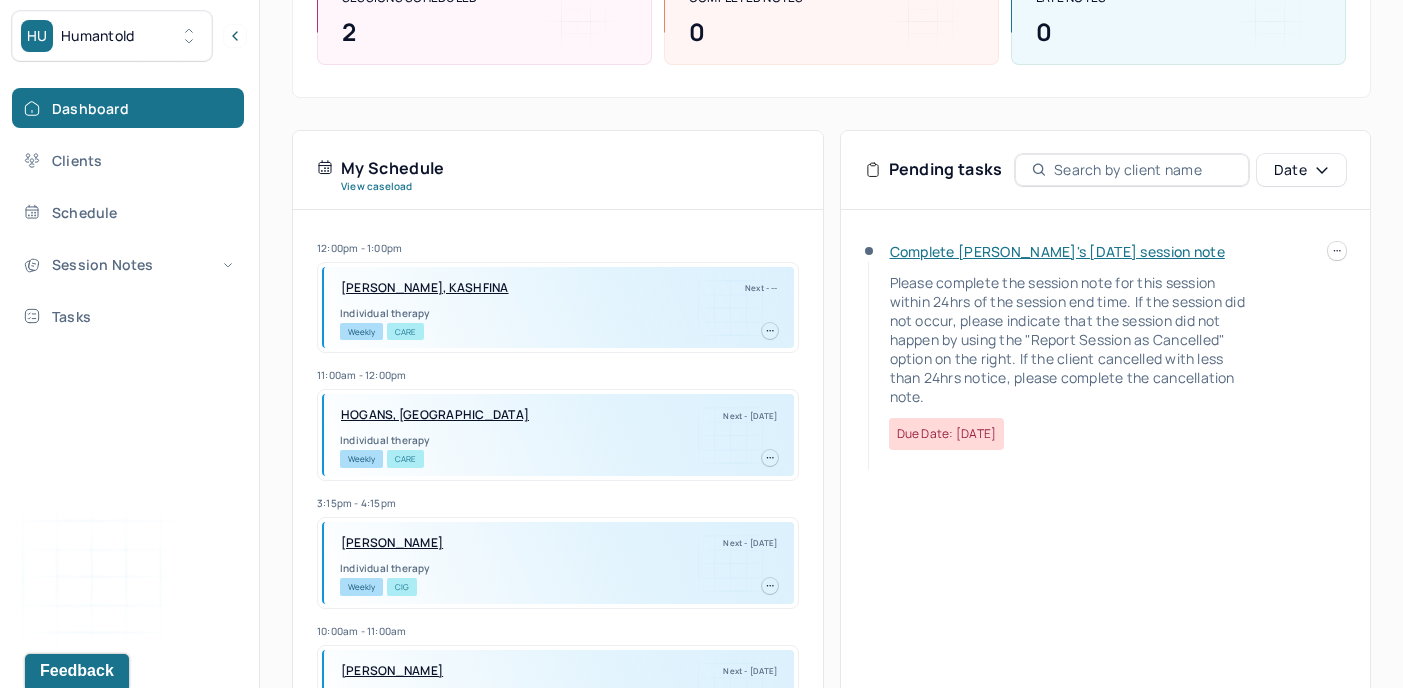 click on "Complete [PERSON_NAME]'s [DATE] session note" at bounding box center [1057, 251] 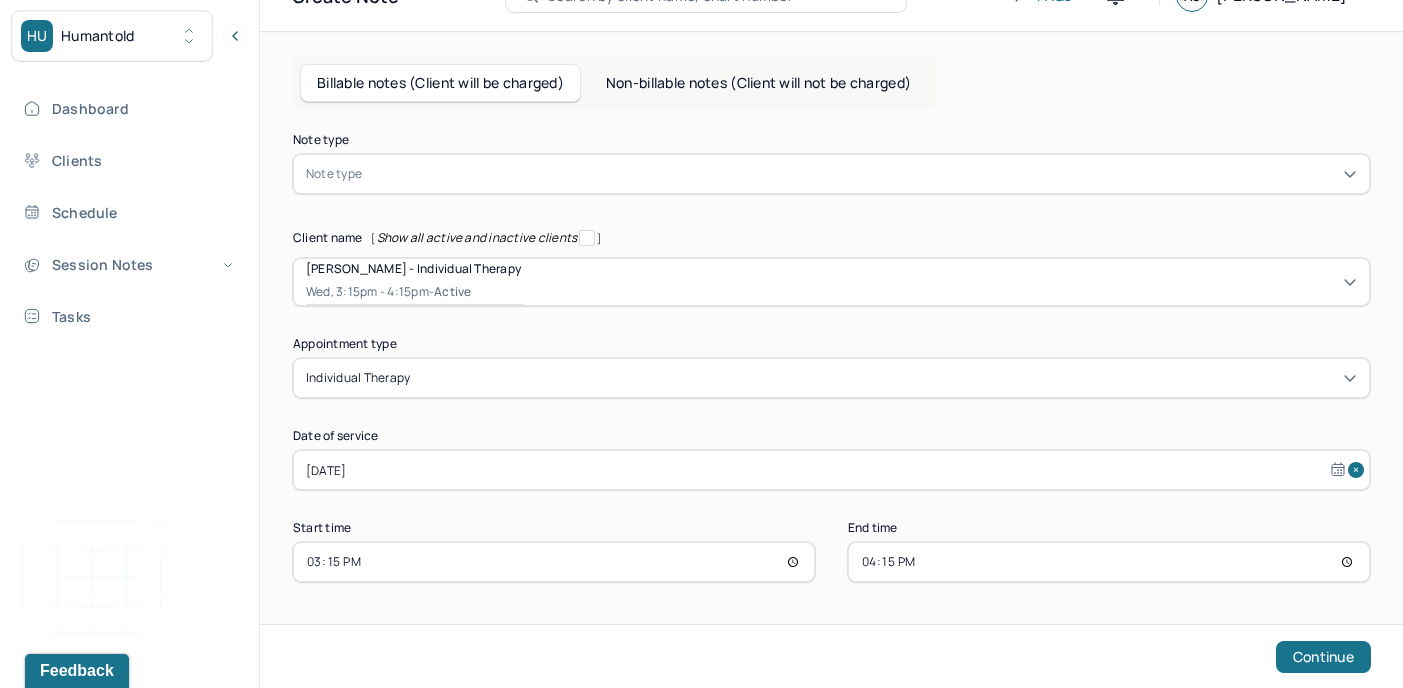 scroll, scrollTop: 39, scrollLeft: 0, axis: vertical 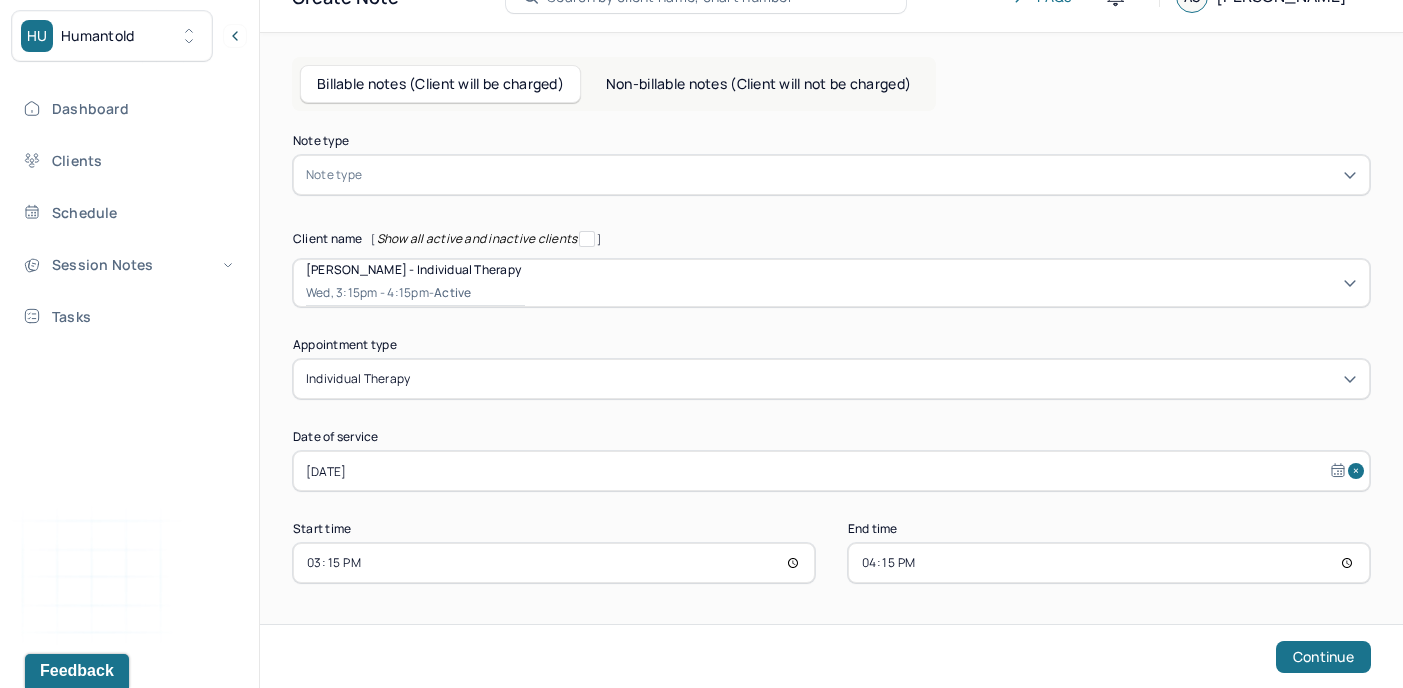click at bounding box center [861, 175] 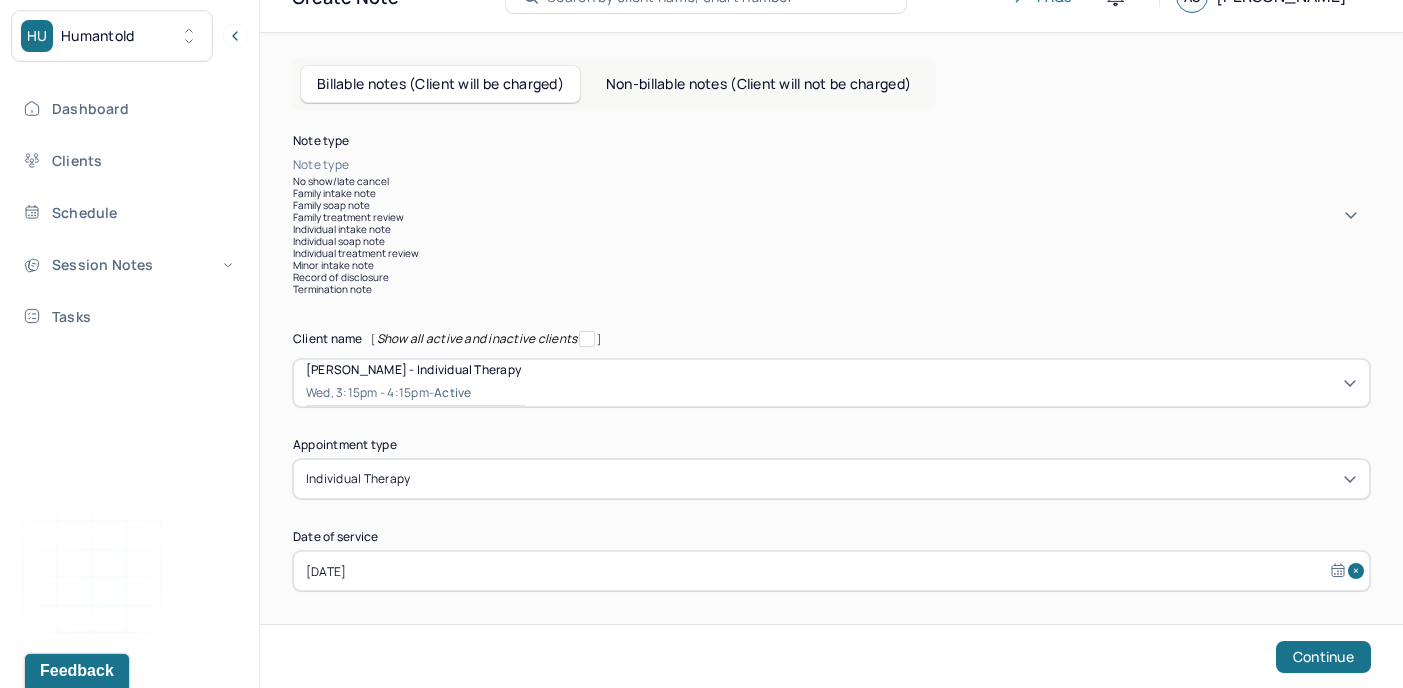 click on "Individual soap note" at bounding box center (831, 241) 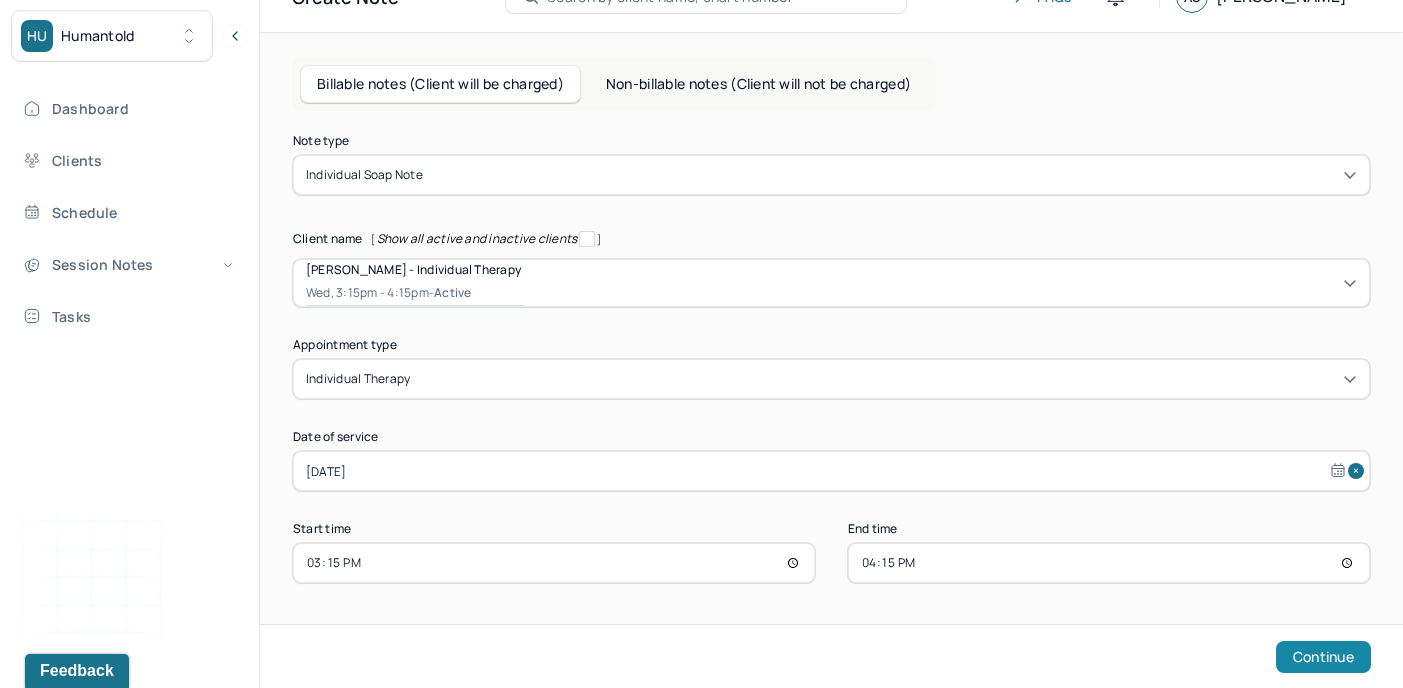 click on "Continue" at bounding box center [1323, 657] 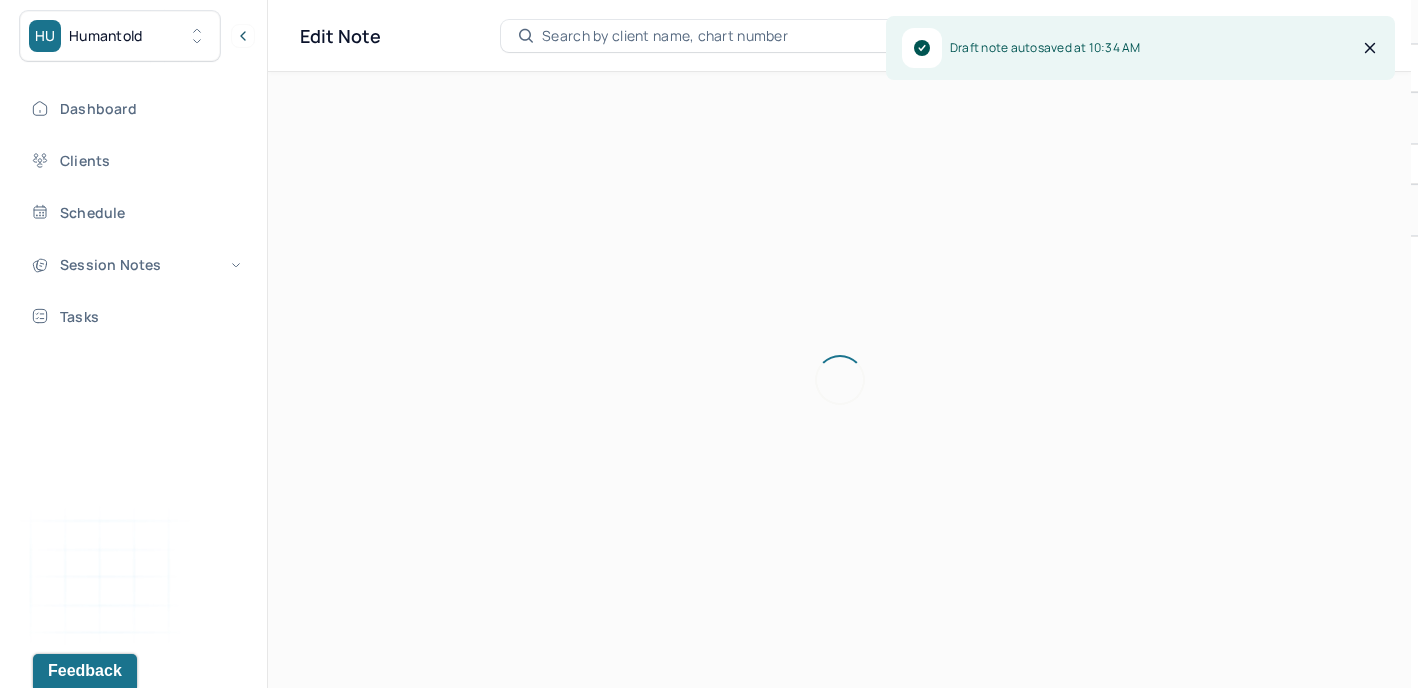 scroll, scrollTop: 0, scrollLeft: 0, axis: both 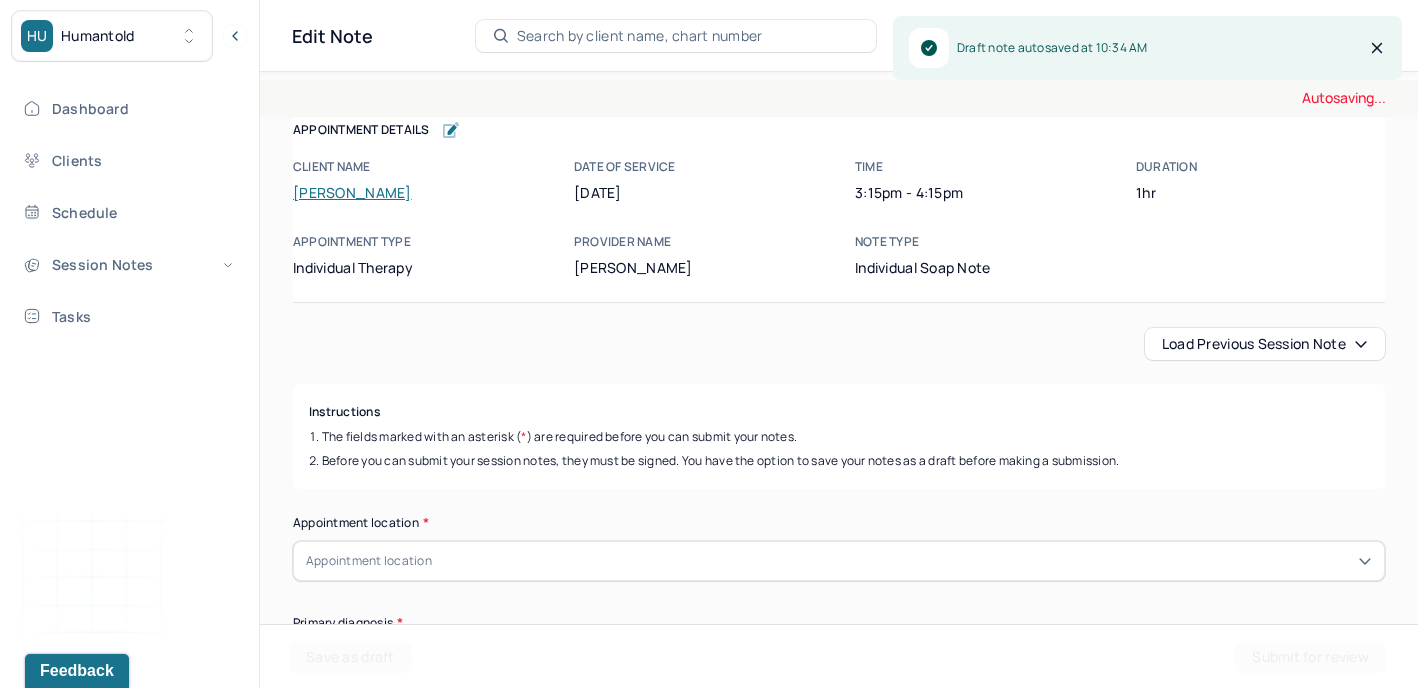 click on "Load previous session note" at bounding box center (1265, 344) 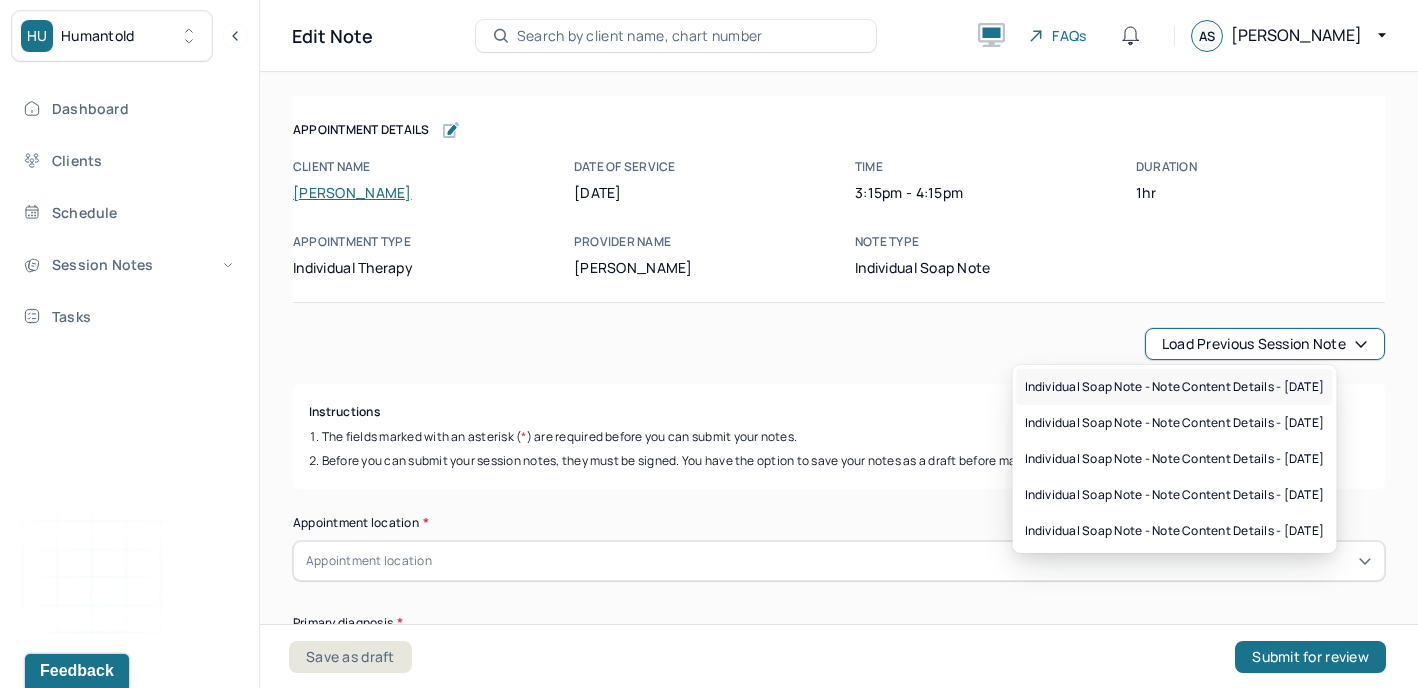 click on "Individual soap note   - Note content Details -   [DATE]" at bounding box center [1175, 387] 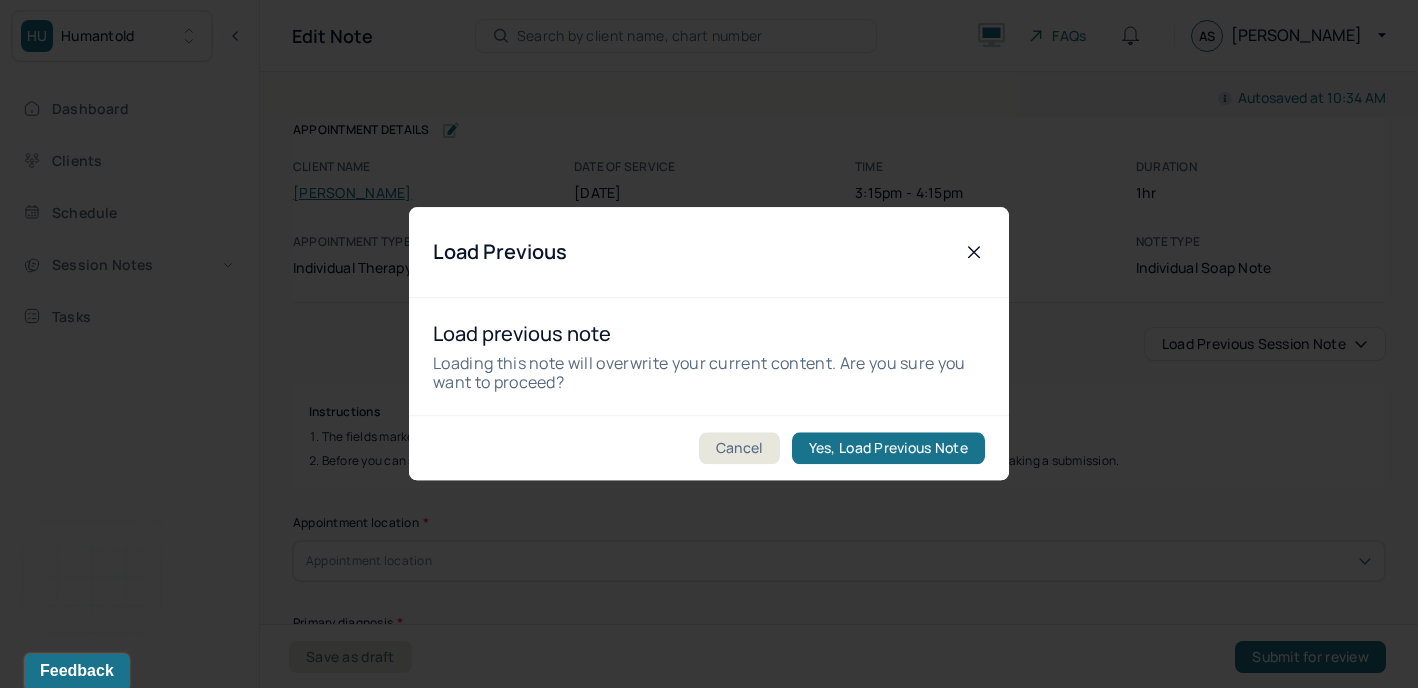 click on "Cancel     Yes, Load Previous Note" at bounding box center [709, 448] 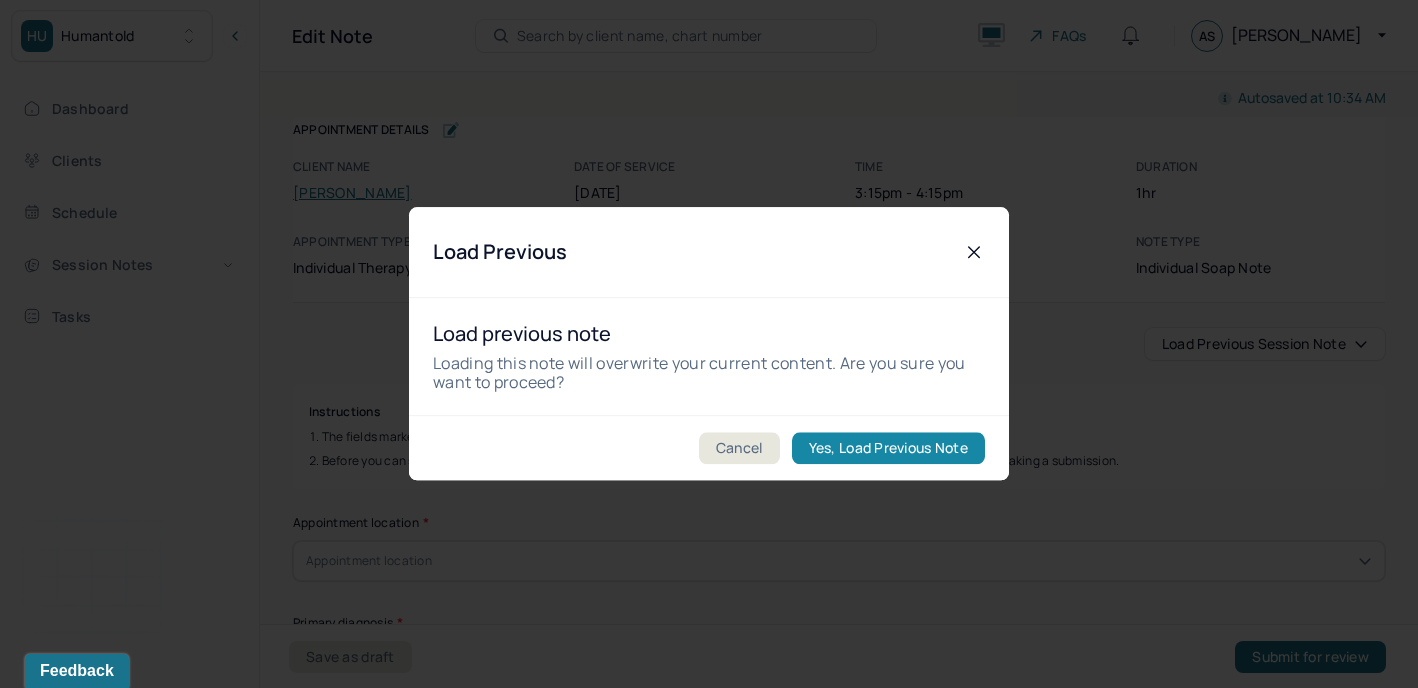 click on "Yes, Load Previous Note" at bounding box center (888, 449) 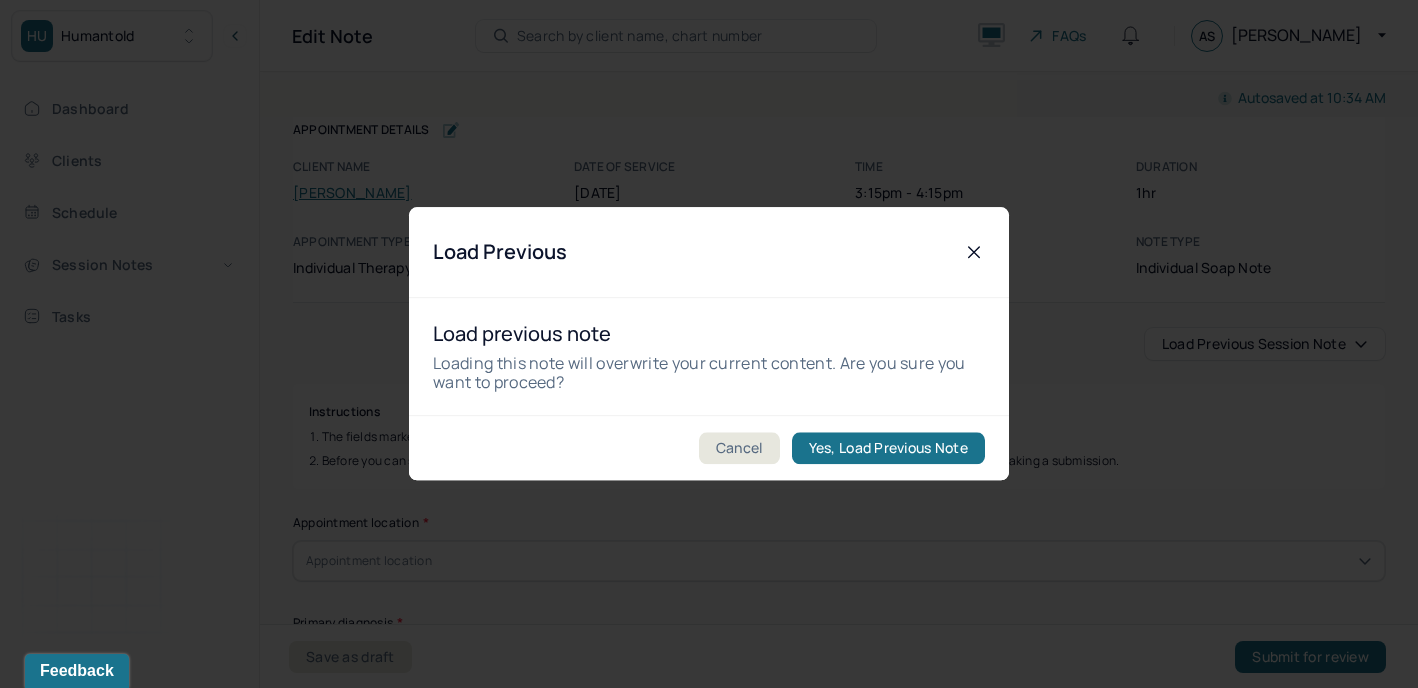 type on "Client presented as emotionally lighter and reflective, reporting relief after sharing personal concerns with his girlfriend, while also expressing mixed emotions of sadness and happiness in response to her openness and their discussion about future plans including children, living arrangements, and the relationship." 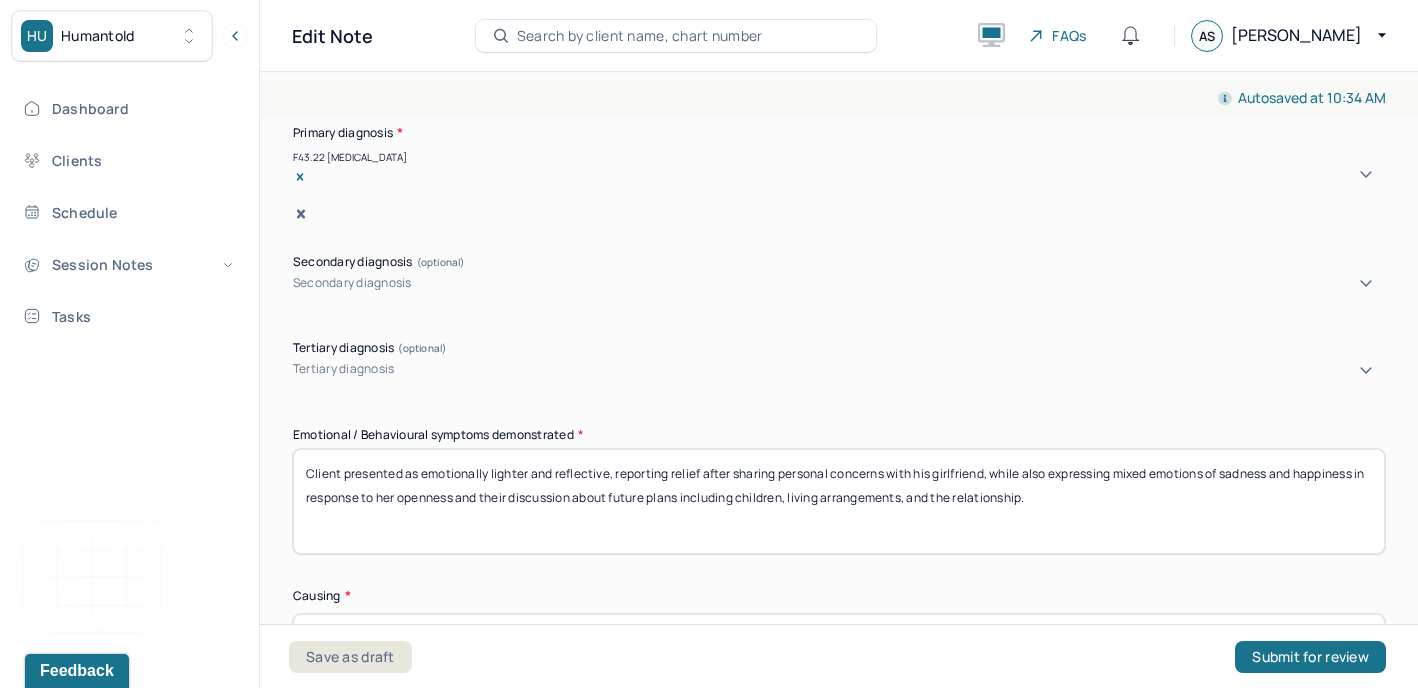 scroll, scrollTop: 762, scrollLeft: 0, axis: vertical 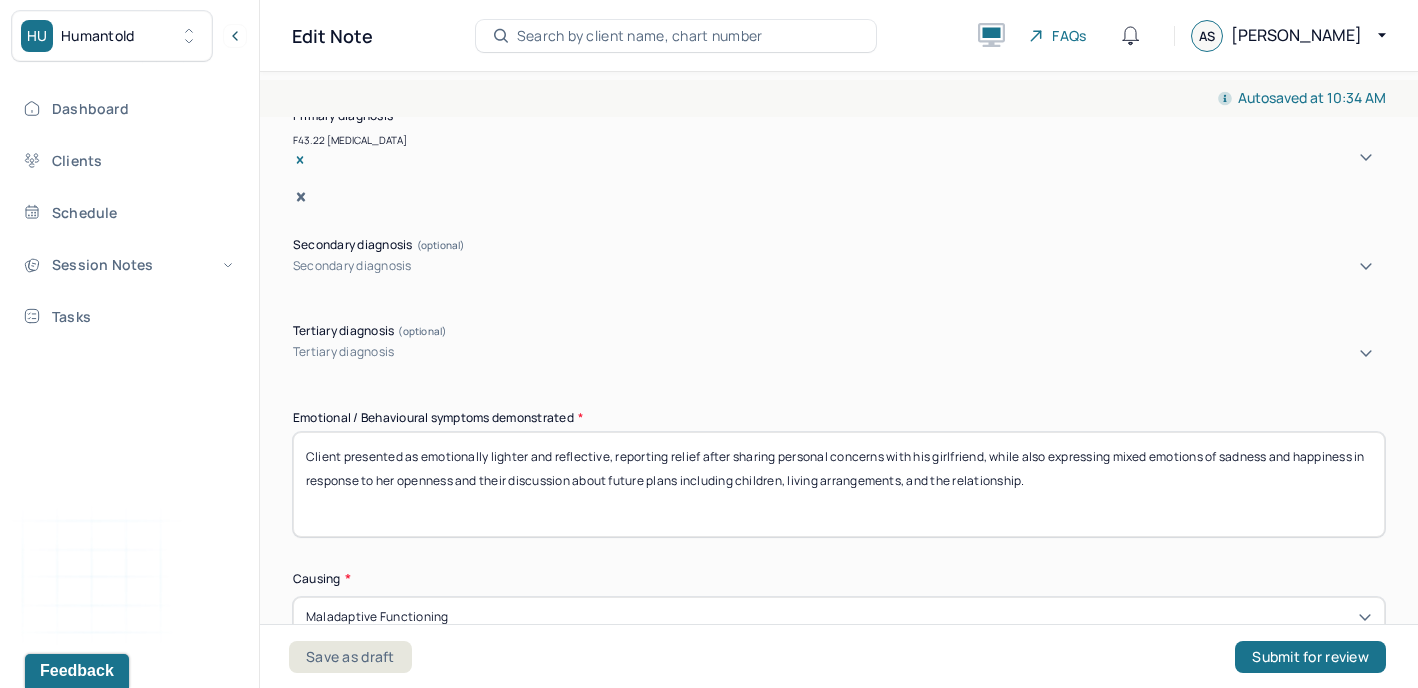 drag, startPoint x: 1119, startPoint y: 475, endPoint x: 328, endPoint y: 398, distance: 794.73895 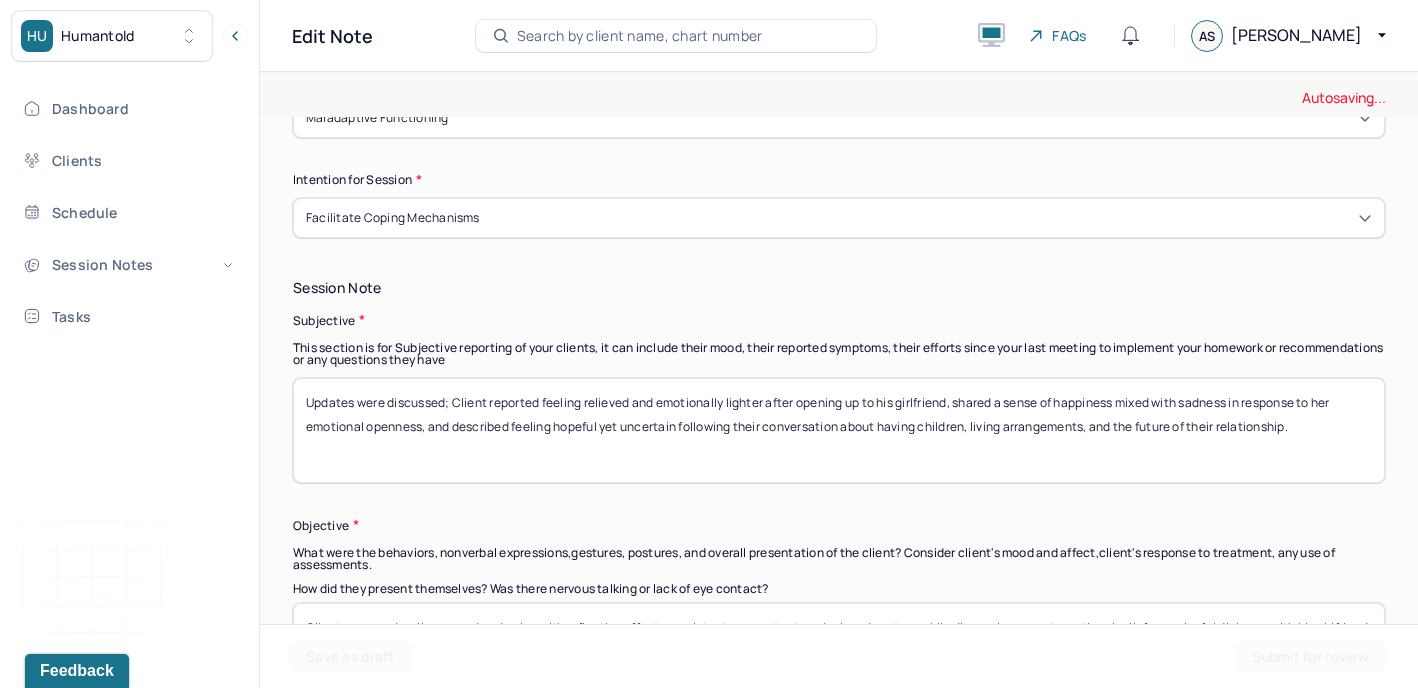 scroll, scrollTop: 1263, scrollLeft: 0, axis: vertical 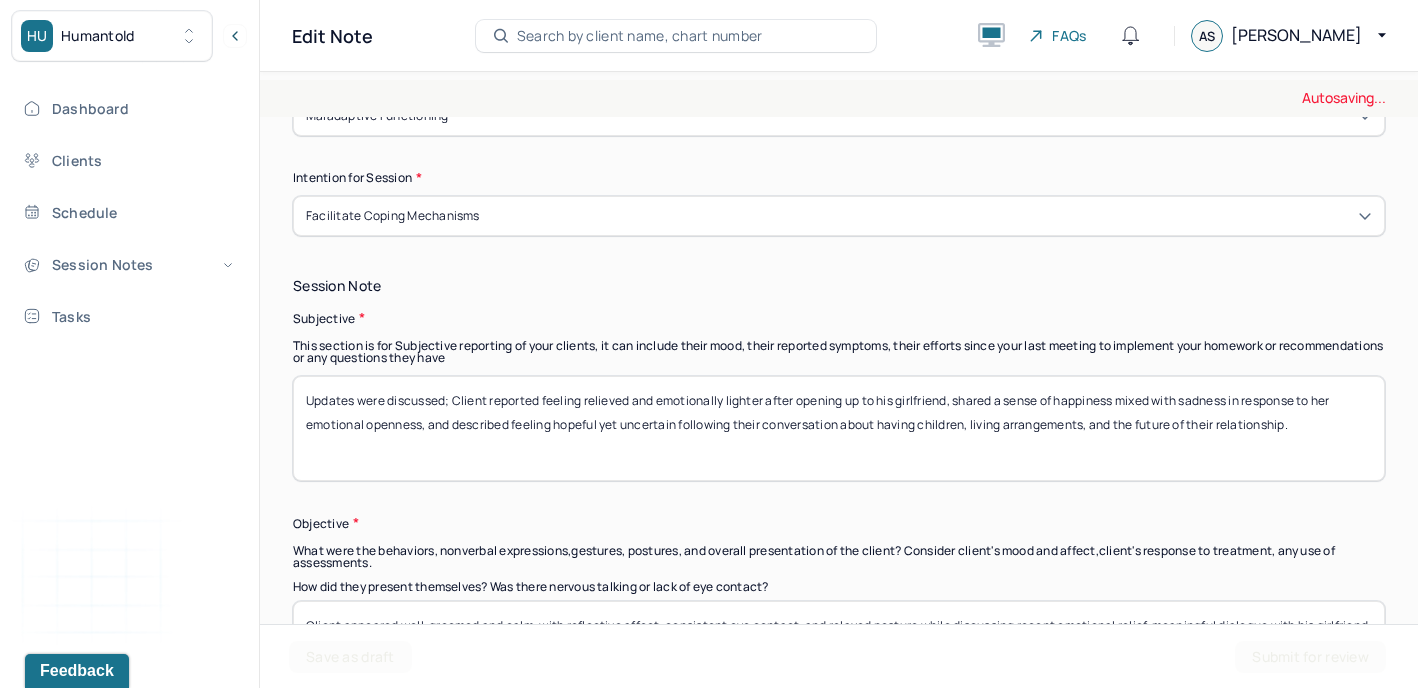 type on "Client presented as emotionally lighter yet conflicted, expressing relief from open communication with his girlfriend while also demonstrating anxiety, guilt, and sadness related to their uncertain relationship, upcoming move, and his sister’s declining health." 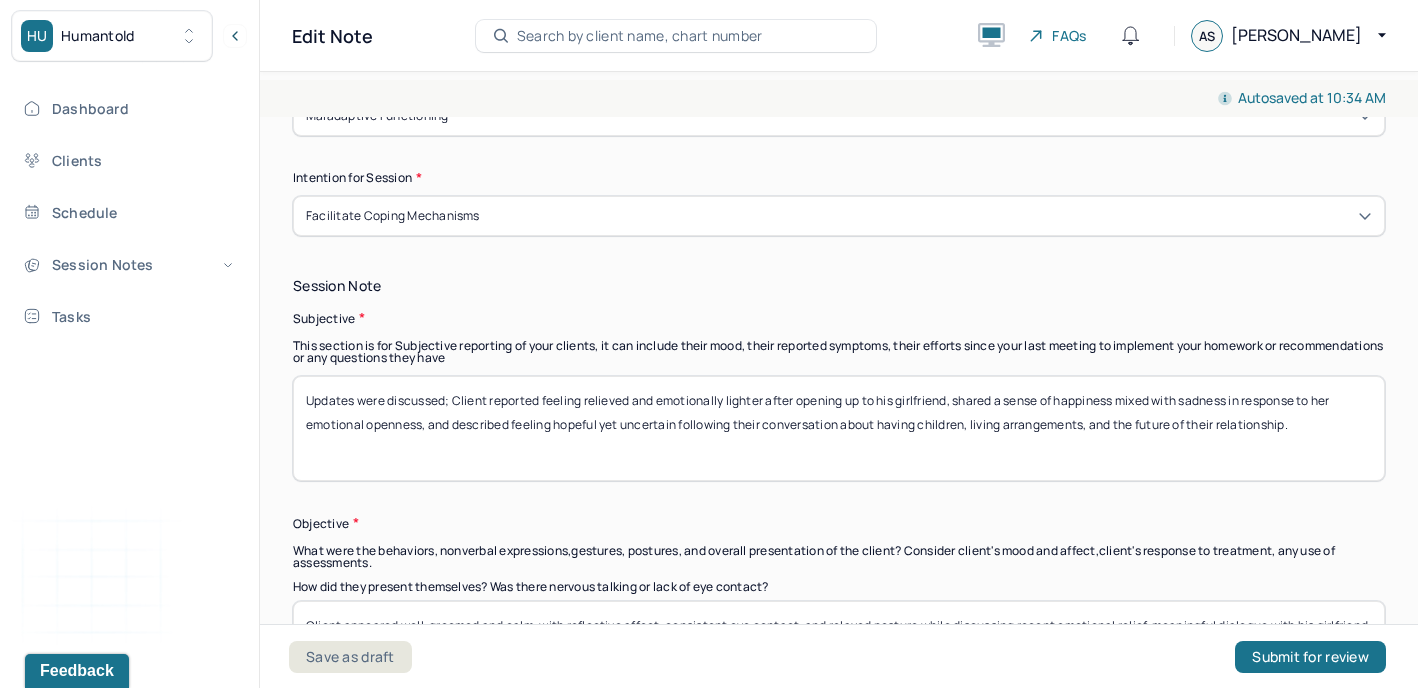 drag, startPoint x: 1326, startPoint y: 403, endPoint x: 284, endPoint y: 368, distance: 1042.5876 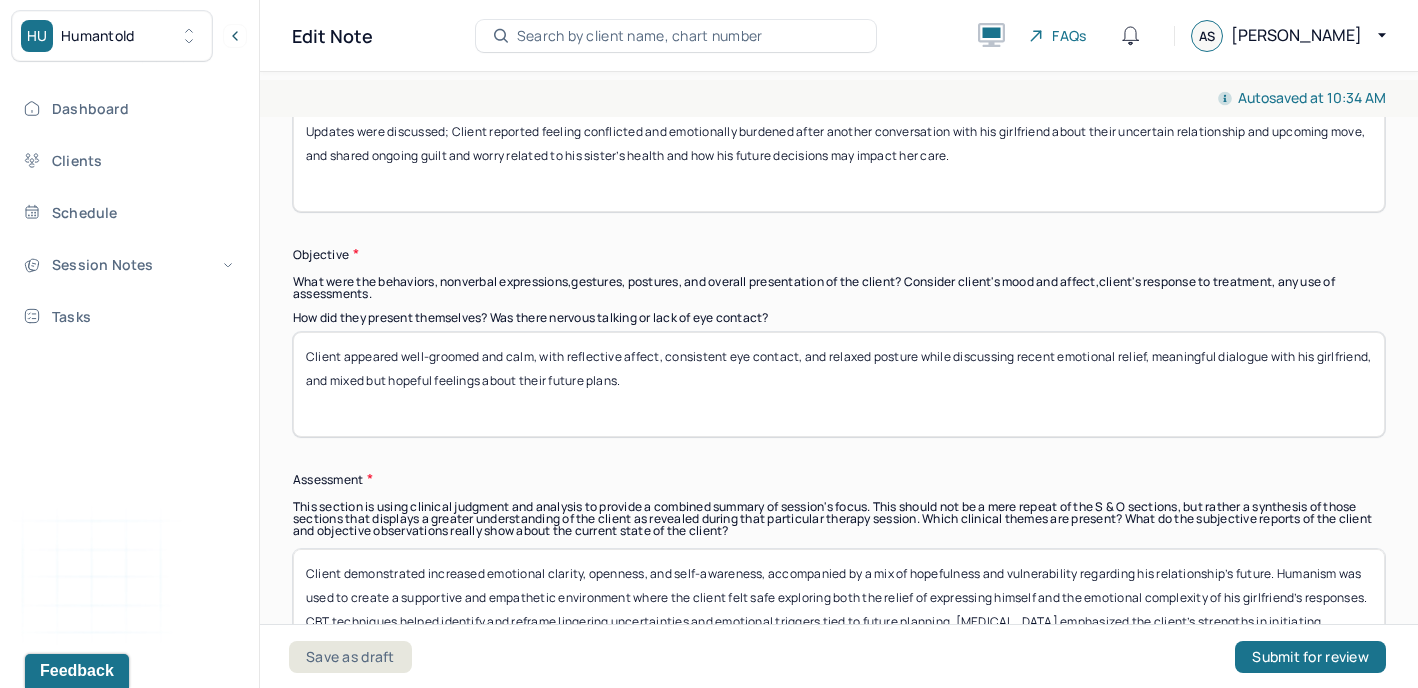 scroll, scrollTop: 1574, scrollLeft: 0, axis: vertical 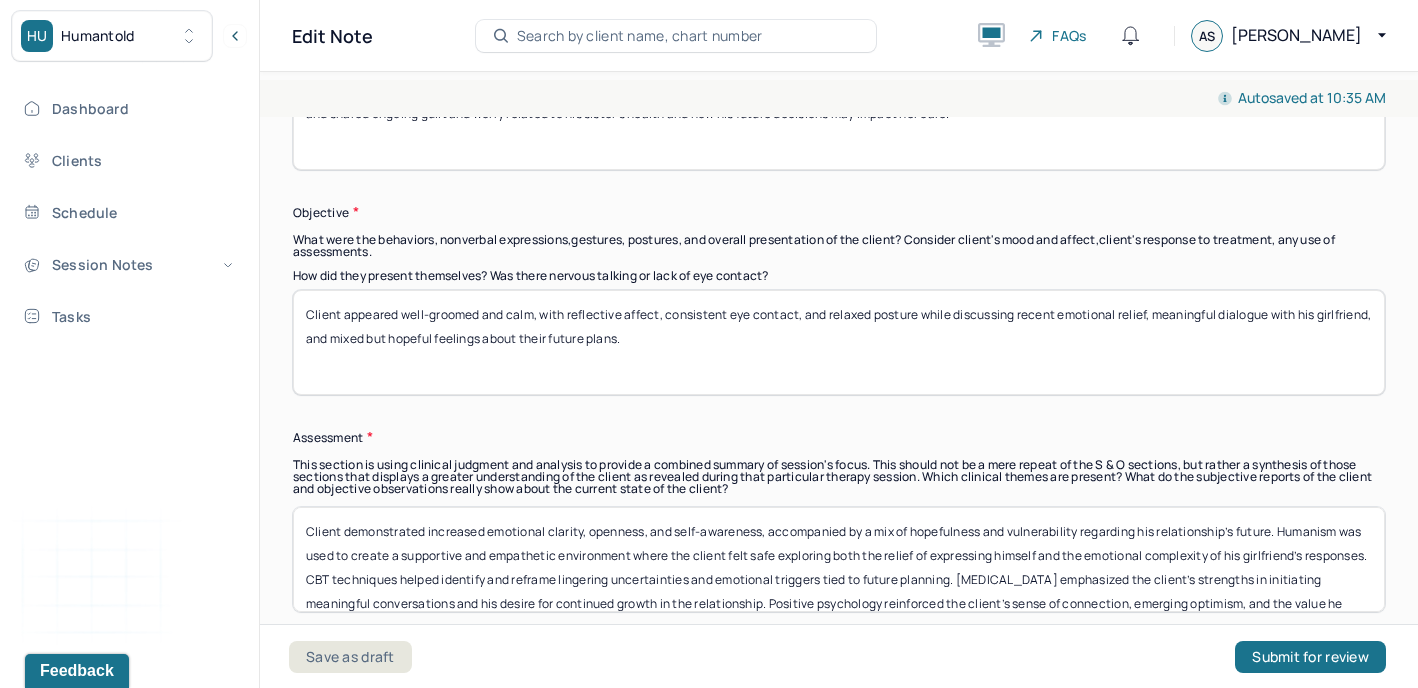 type on "Updates were discussed; Client reported feeling conflicted and emotionally burdened after another conversation with his girlfriend about their uncertain relationship and upcoming move, and shared ongoing guilt and worry related to his sister’s health and how his future decisions may impact her care." 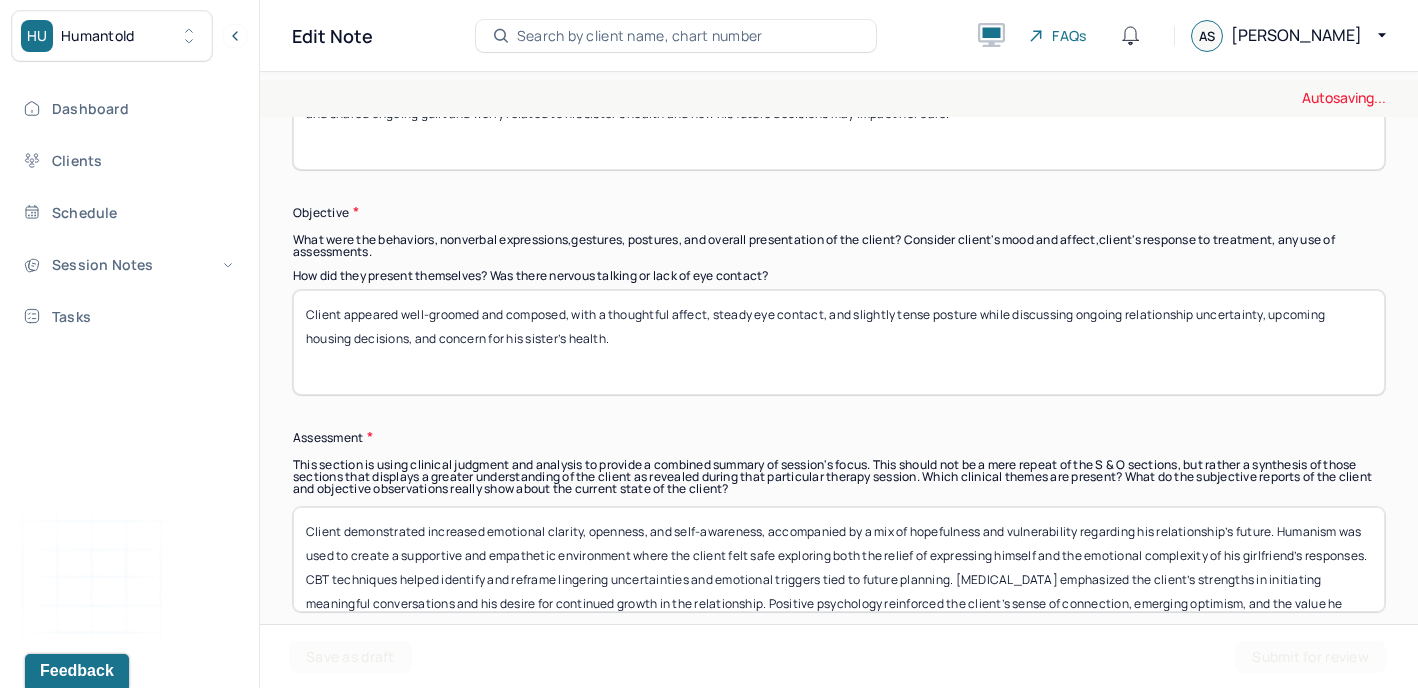 type on "Client appeared well-groomed and composed, with a thoughtful affect, steady eye contact, and slightly tense posture while discussing ongoing relationship uncertainty, upcoming housing decisions, and concern for his sister’s health." 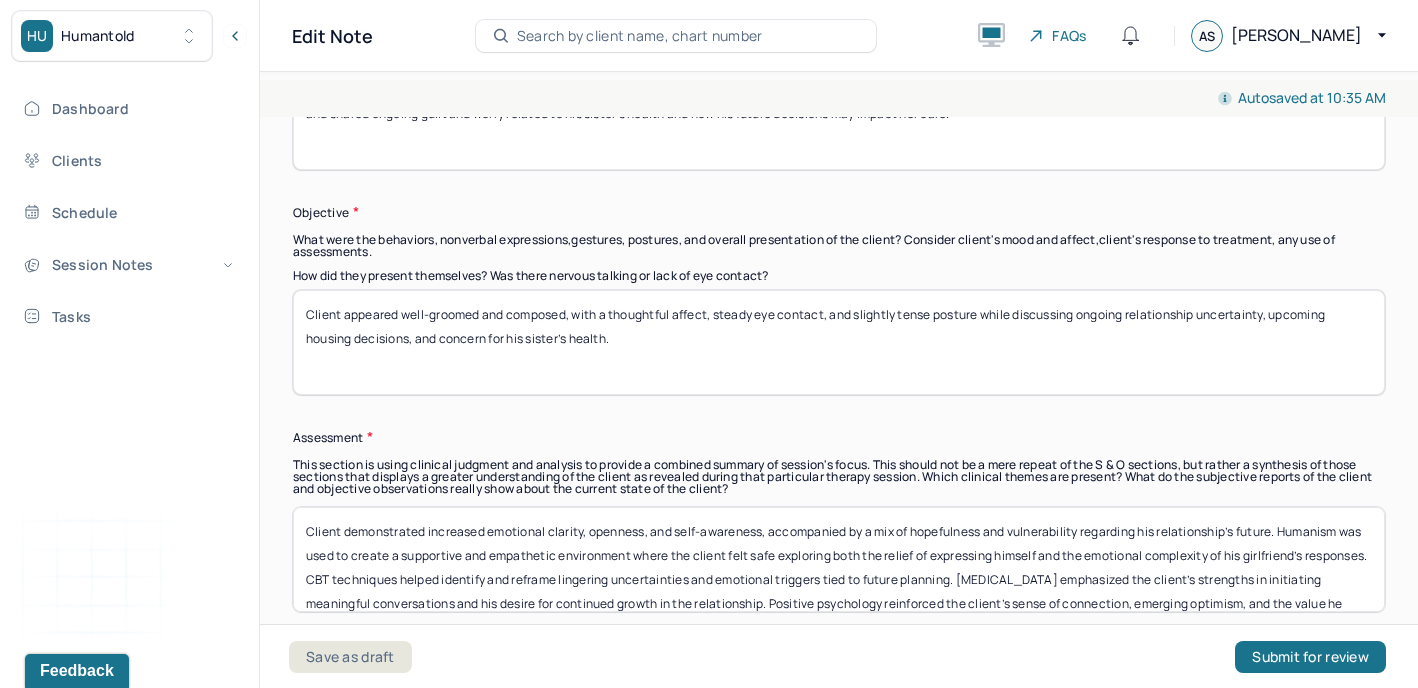 scroll, scrollTop: 40, scrollLeft: 0, axis: vertical 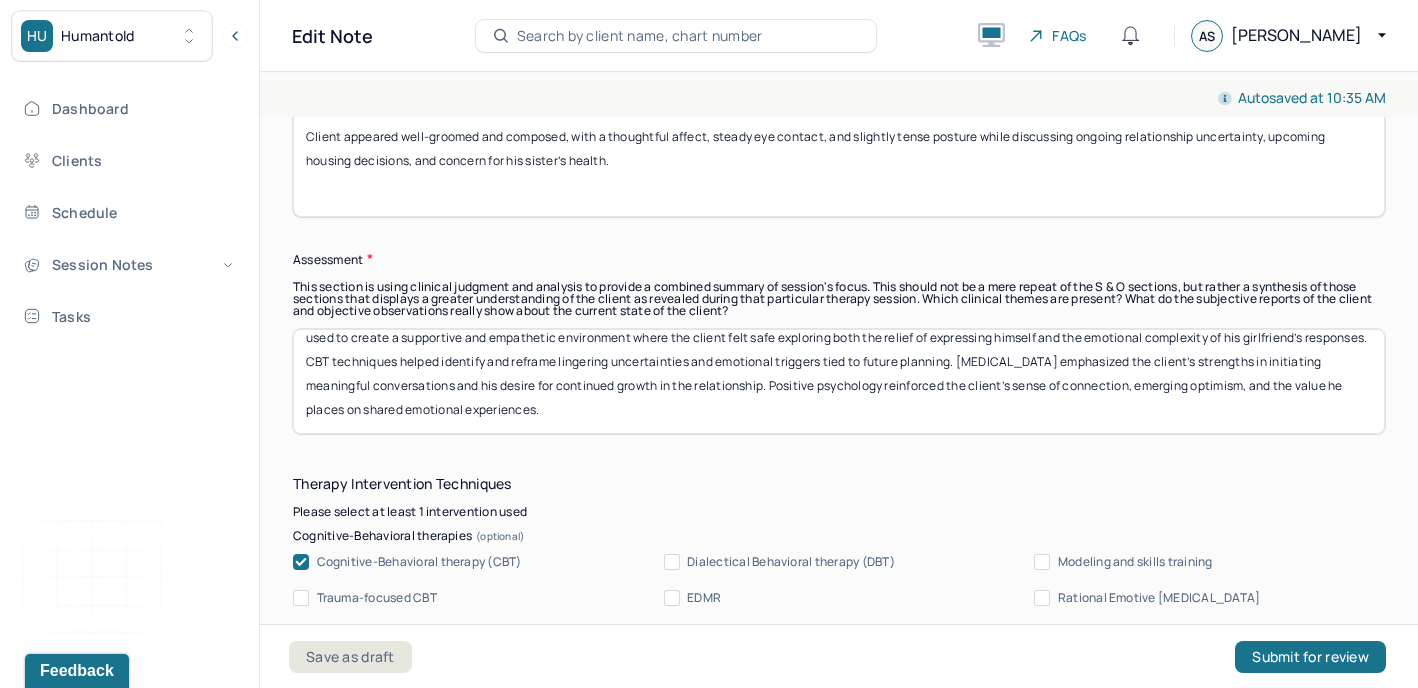 drag, startPoint x: 304, startPoint y: 513, endPoint x: 1276, endPoint y: 495, distance: 972.1666 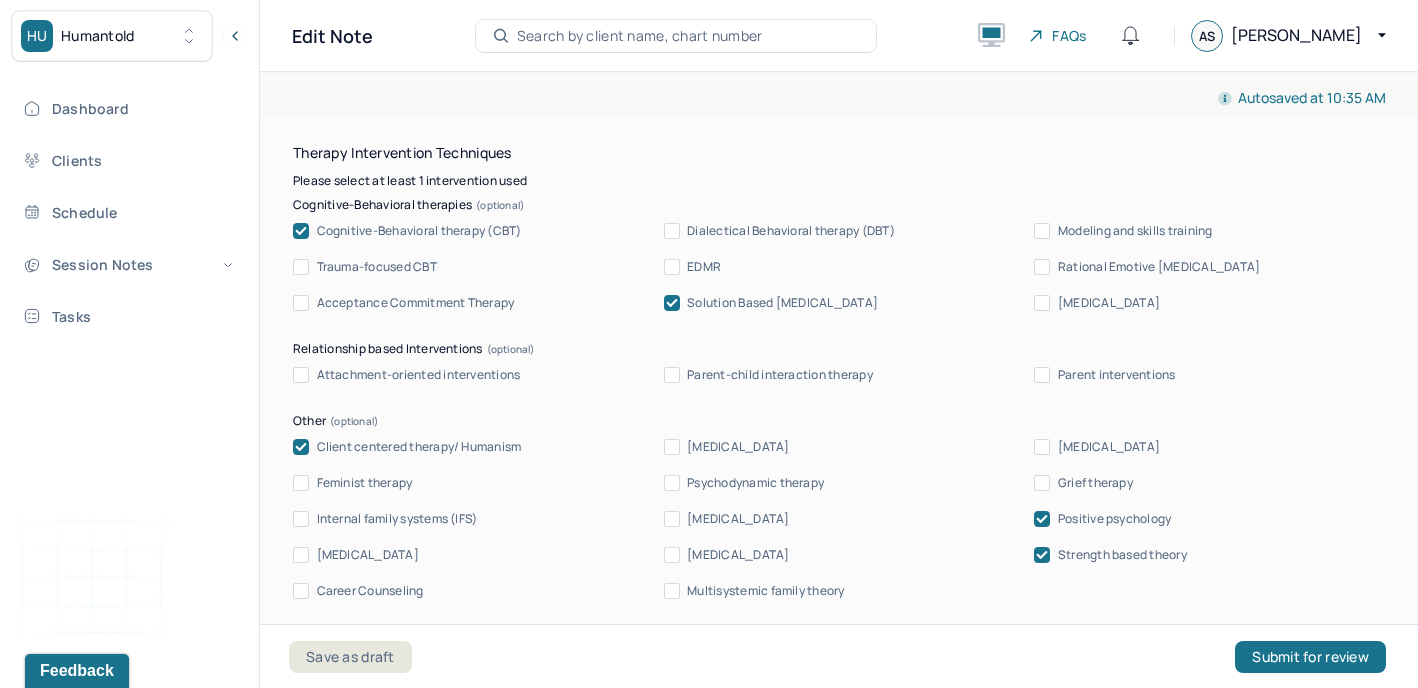 scroll, scrollTop: 2084, scrollLeft: 0, axis: vertical 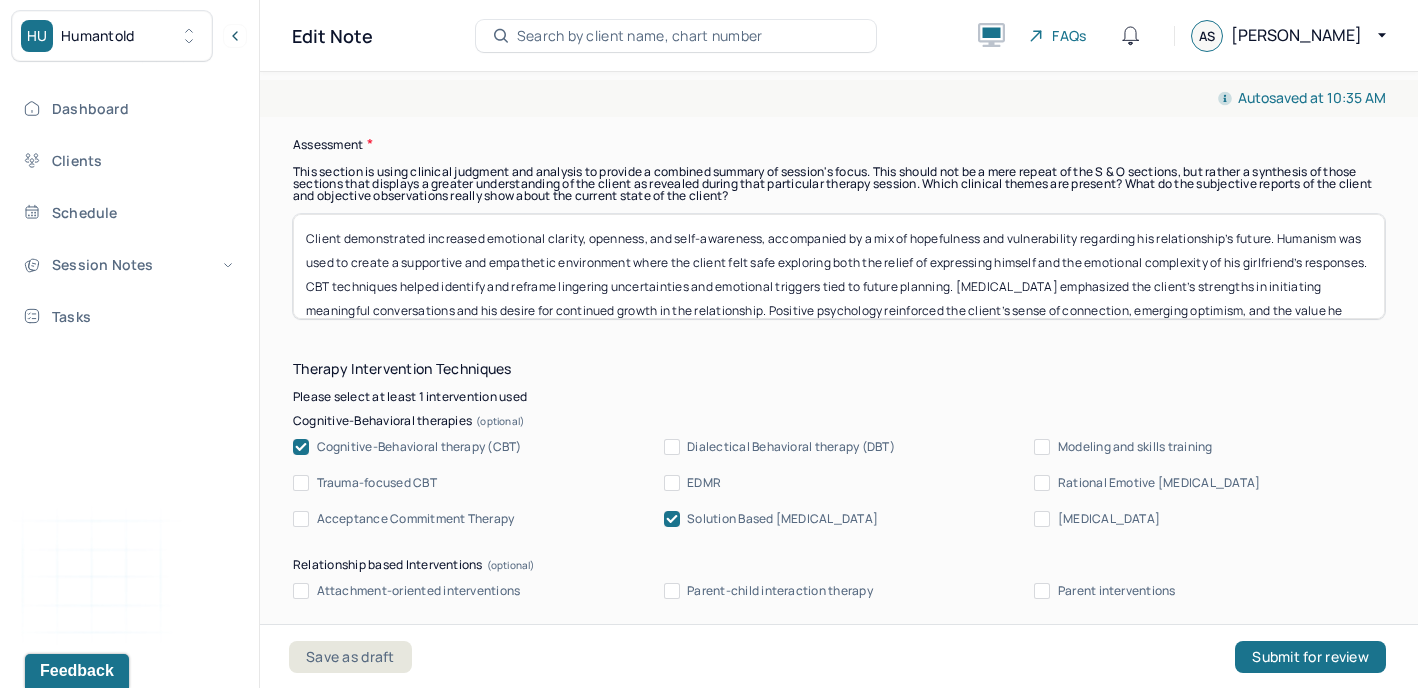 paste on "growing emotional insight, self-reflection, and internal conflict as he navigated the uncertainty of his relationship, housing decisions, and concern for his sister’s well-being. Humanism was used to provide a validating and compassionate space for the client to explore complex feelings of guilt, relief, and responsibility. CBT techniques supported the identification and restructuring of anxious thought patterns related to future outcomes and perceived obligations. Solution-focused strategies highlighted the client’s proactive engagement in difficult conversations and his motivation to seek clarity and stability. Positive psychology and strength-based approaches emphasized the client’s resilience, emotional growth, and ability to find meaning in both personal progress and relational dynamic" 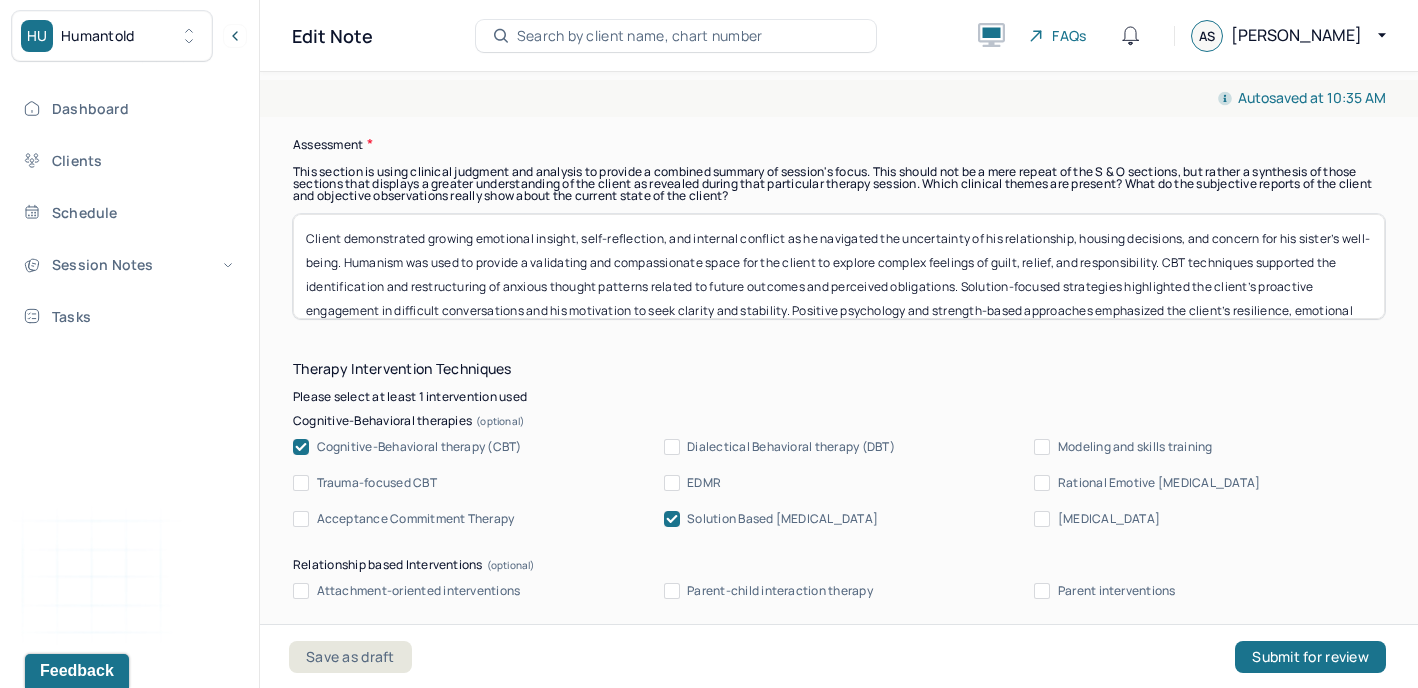 scroll, scrollTop: 24, scrollLeft: 0, axis: vertical 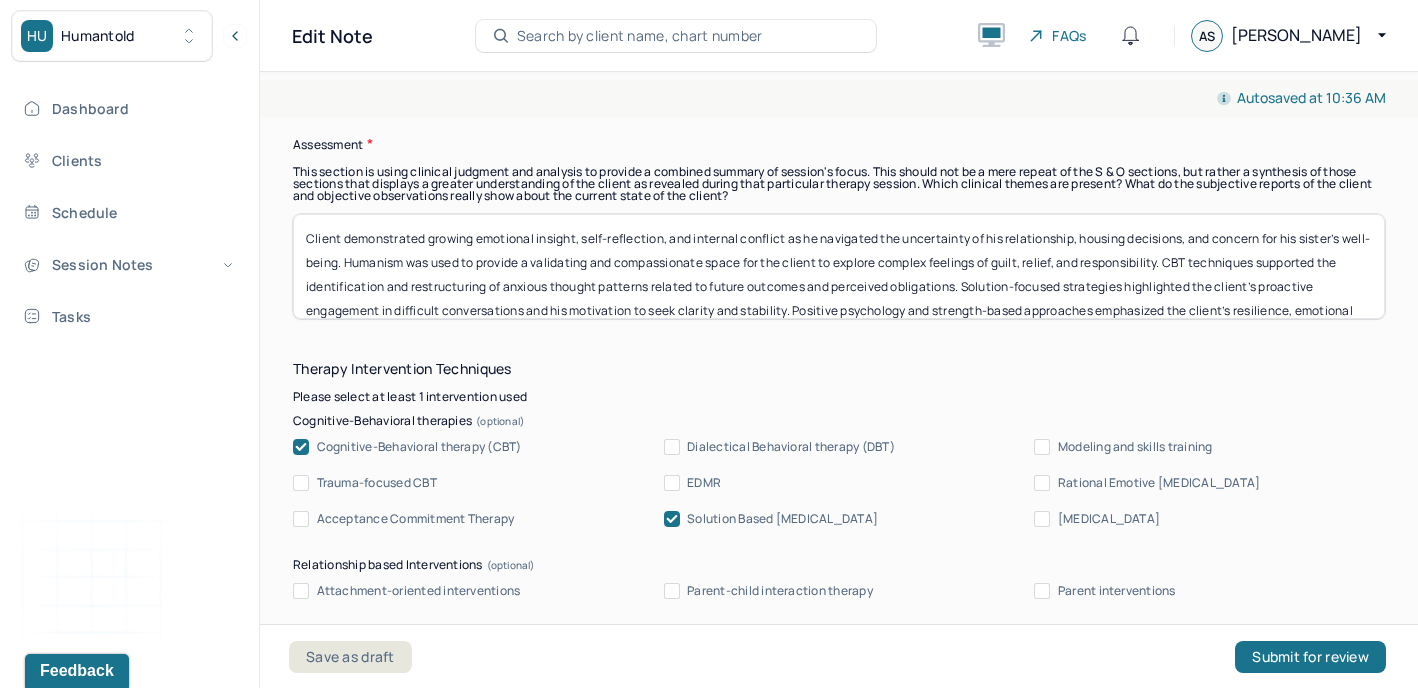 click on "Client demonstrated growing emotional insight, self-reflection, and internal conflict as he navigated the uncertainty of his relationship, housing decisions, and concern for his sister’s well-being. Humanism was used to provide a validating and compassionate space for the client to explore complex feelings of guilt, relief, and responsibility. CBT techniques supported the identification and restructuring of anxious thought patterns related to future outcomes and perceived obligations. Solution-focused strategies highlighted the client’s proactive engagement in difficult conversations and his motivation to seek clarity and stability. Positive psychology and strength-based approaches emphasized the client’s resilience, emotional growth, and ability to find meaning in both personal progress and relational dynamics." at bounding box center (839, 266) 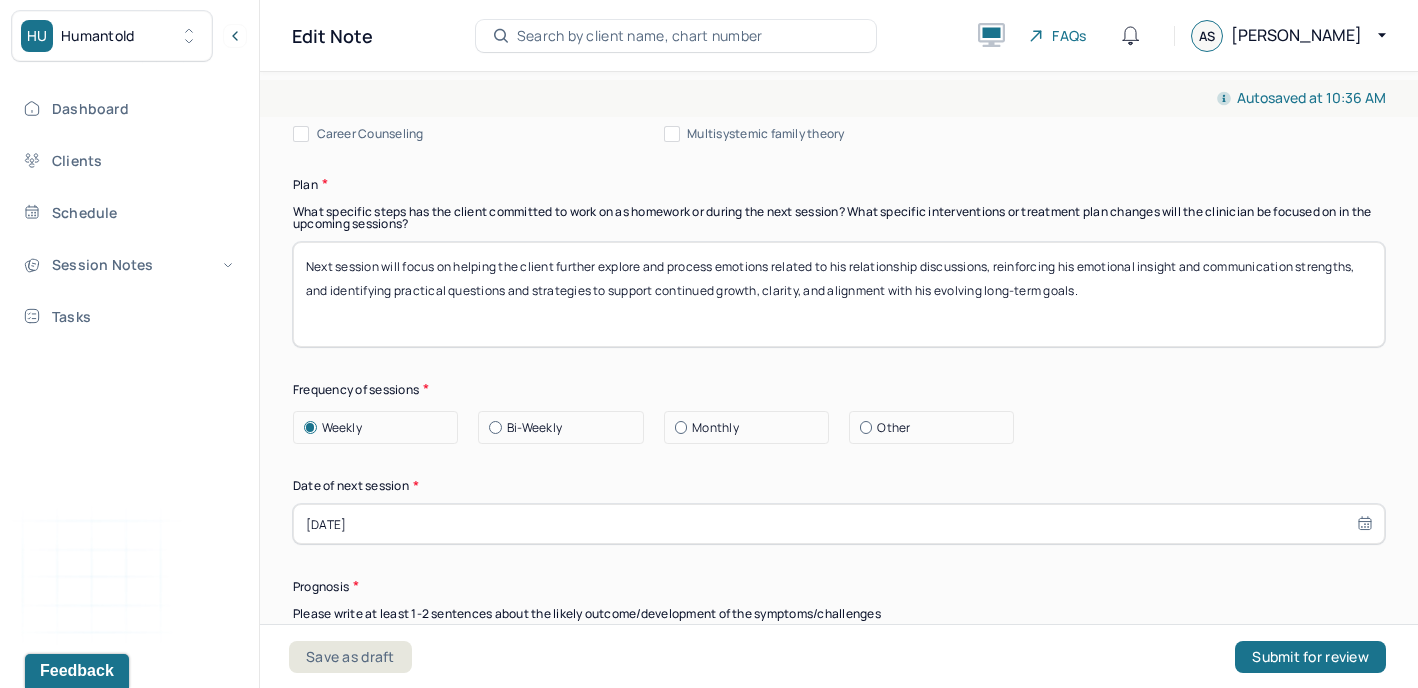 scroll, scrollTop: 2542, scrollLeft: 0, axis: vertical 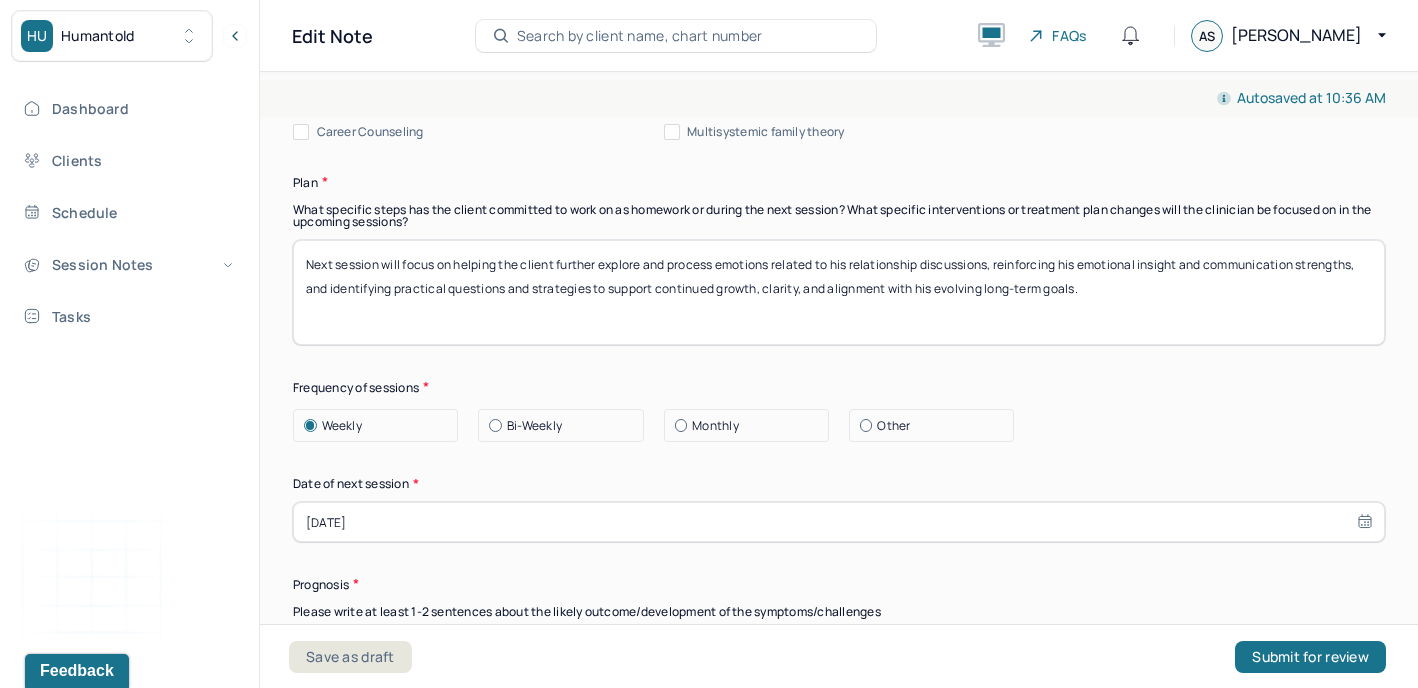 type on "Client demonstrated growing emotional insight, self-reflection, and internal conflict as he navigated the uncertainty of his relationship, housing decisions, and concern for his sister’s well-being. Humanism was used to provide a validating and compassionate space for the client to explore complex feelings of guilt, relief, and responsibility. CBT techniques supported the identification and restructuring of anxious thought patterns related to future outcomes and perceived obligations. Solution-focused strategies highlighted the client’s proactive engagement in difficult conversations and his motivation to seek clarity and stability. Positive psychology and strength-based approaches emphasized the client’s resilience, emotional growth, and ability to find meaning in both personal progress and relational dynamics." 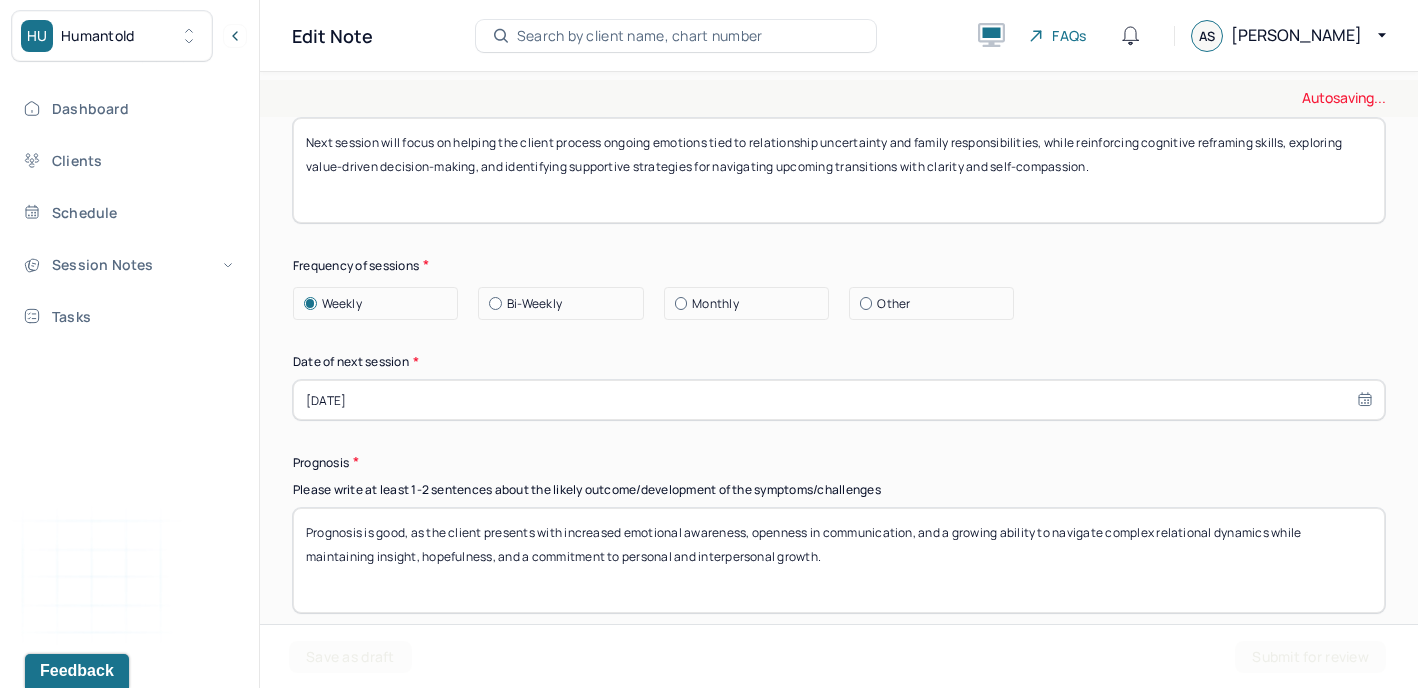scroll, scrollTop: 2666, scrollLeft: 0, axis: vertical 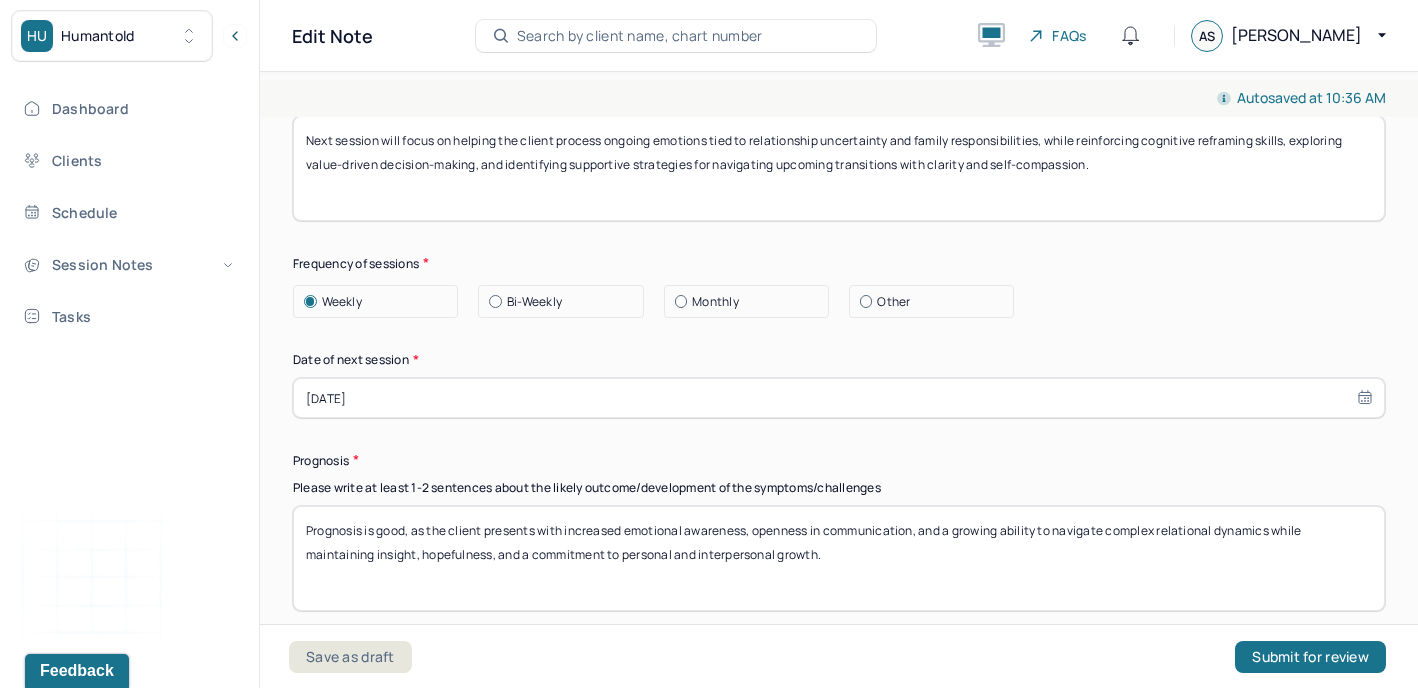 type on "Next session will focus on helping the client process ongoing emotions tied to relationship uncertainty and family responsibilities, while reinforcing cognitive reframing skills, exploring value-driven decision-making, and identifying supportive strategies for navigating upcoming transitions with clarity and self-compassion." 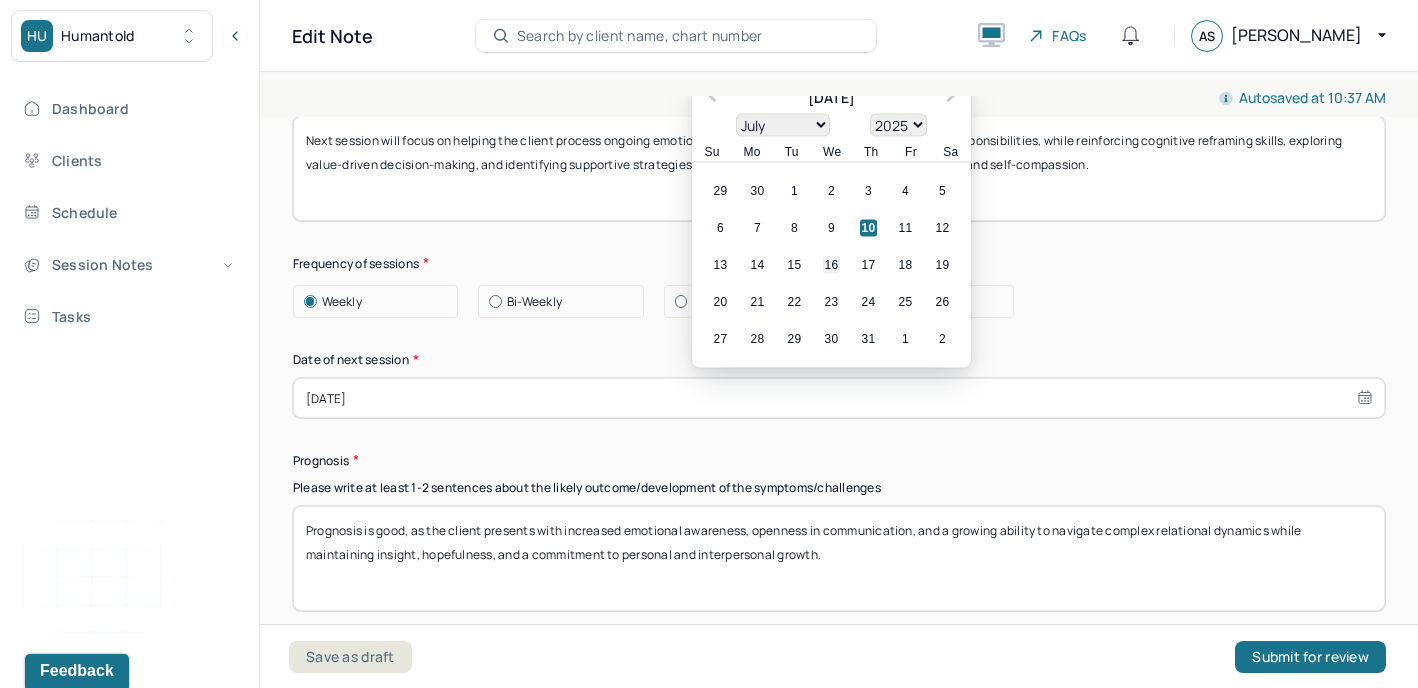 click on "16" at bounding box center (831, 265) 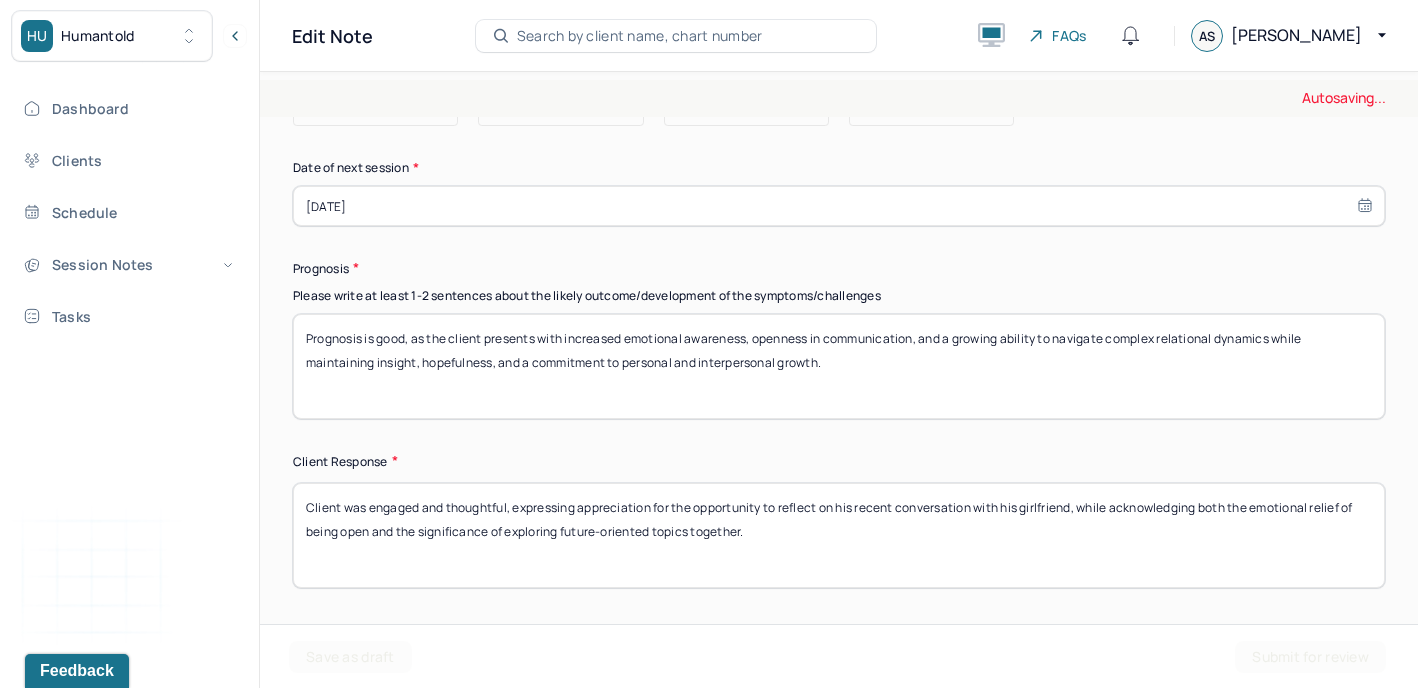 scroll, scrollTop: 2859, scrollLeft: 0, axis: vertical 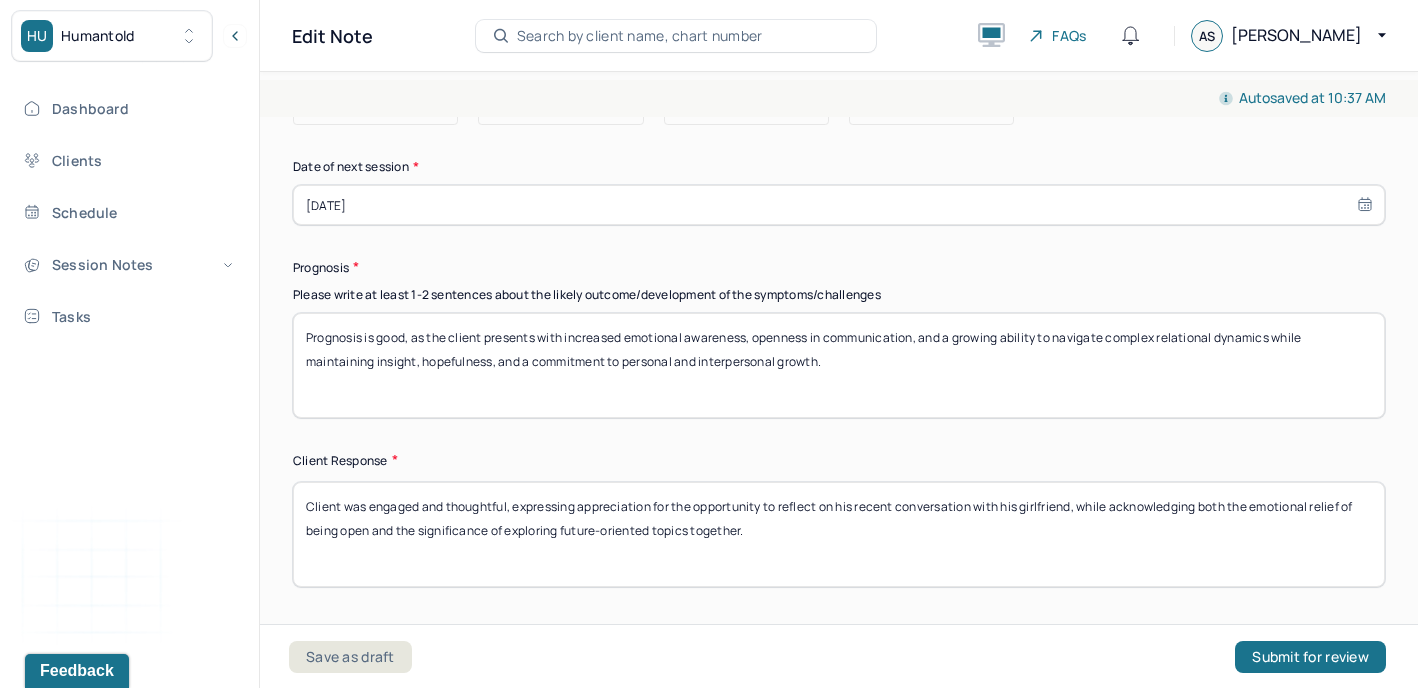 drag, startPoint x: 833, startPoint y: 345, endPoint x: 295, endPoint y: 315, distance: 538.83575 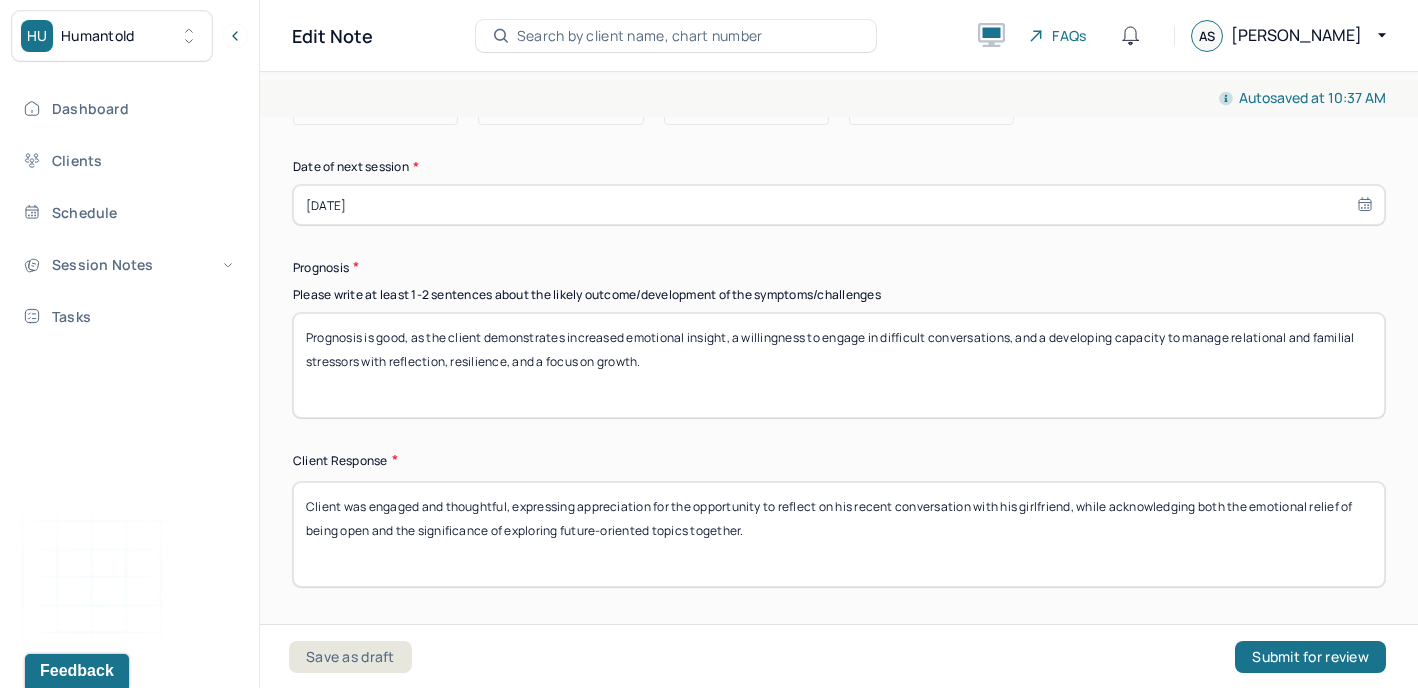 type on "Prognosis is good, as the client demonstrates increased emotional insight, a willingness to engage in difficult conversations, and a developing capacity to manage relational and familial stressors with reflection, resilience, and a focus on growth." 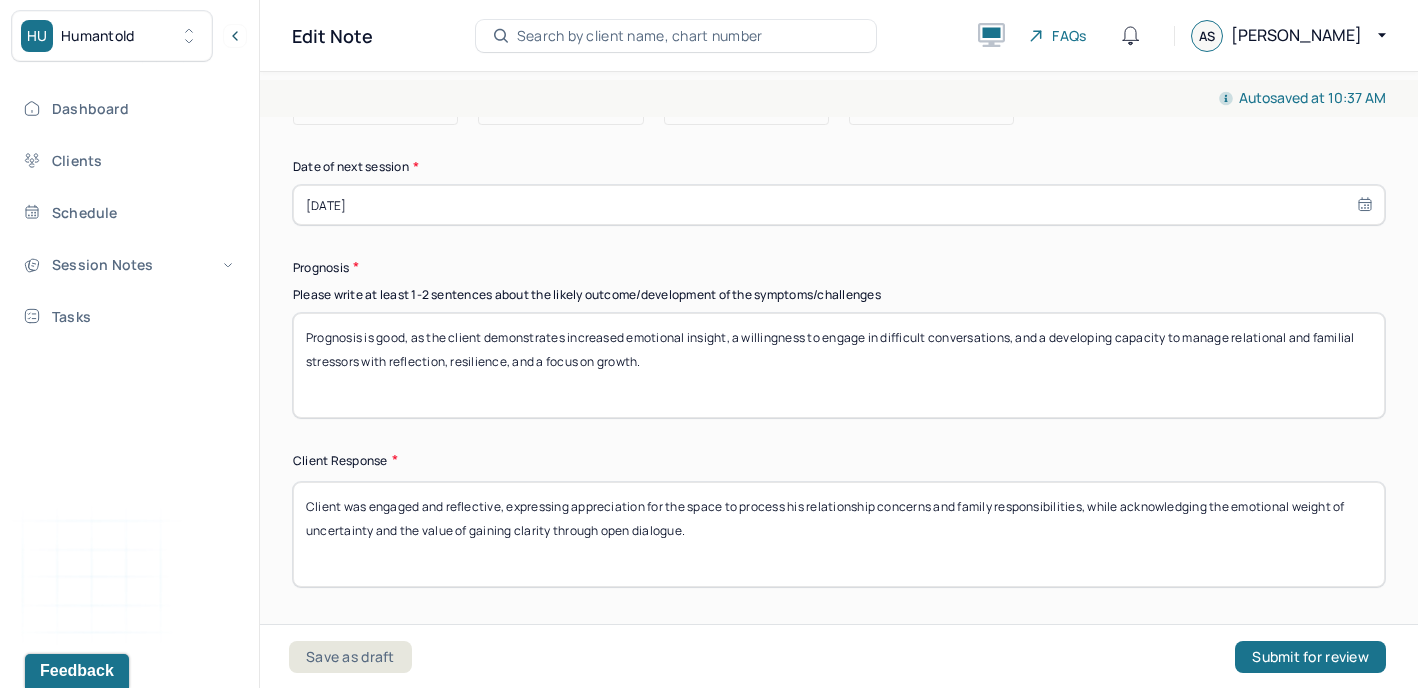 scroll, scrollTop: 0, scrollLeft: 0, axis: both 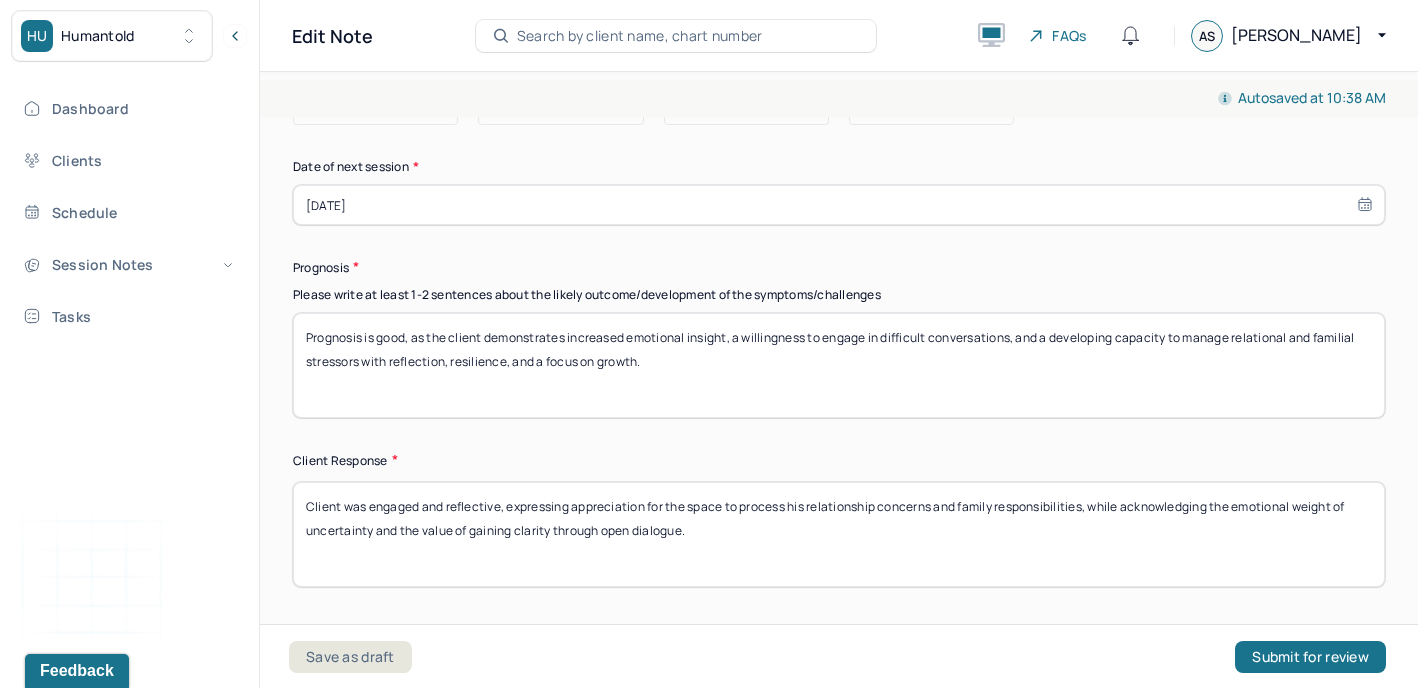 type on "Client was engaged and reflective, expressing appreciation for the space to process his relationship concerns and family responsibilities, while acknowledging the emotional weight of uncertainty and the value of gaining clarity through open dialogue." 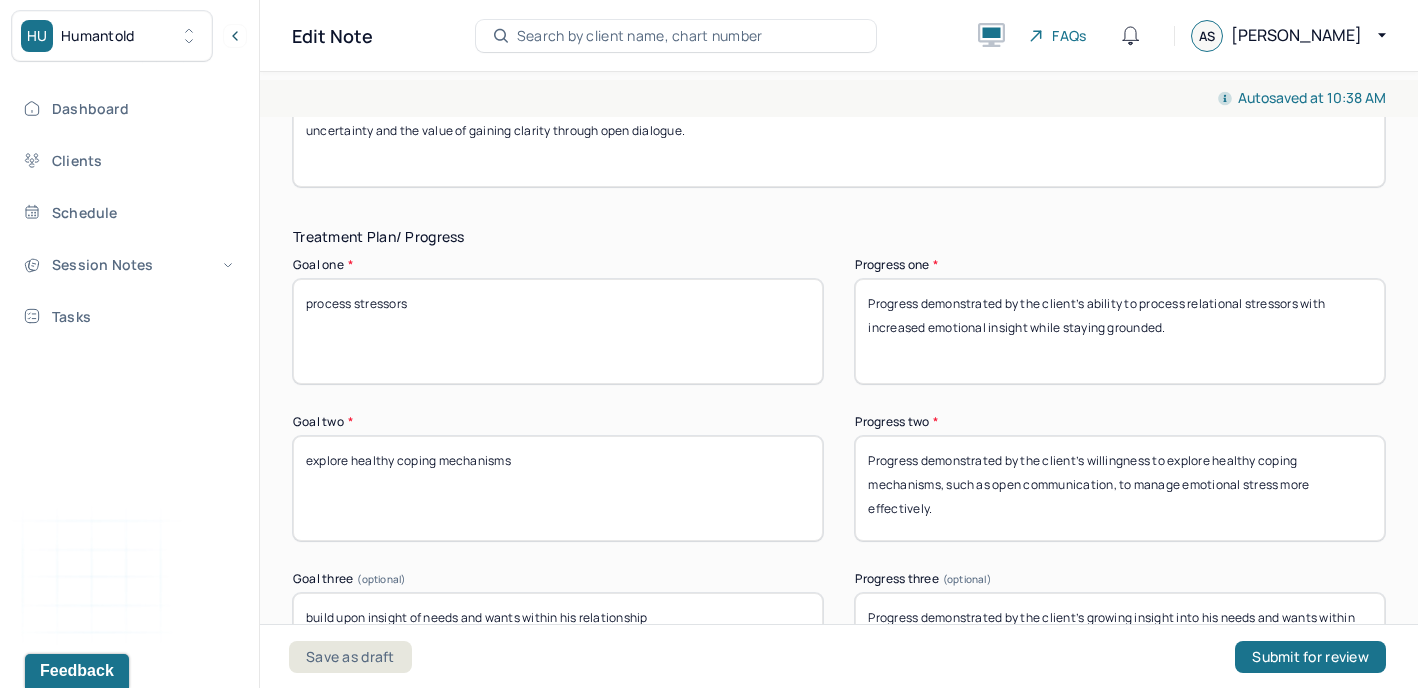 scroll, scrollTop: 3283, scrollLeft: 0, axis: vertical 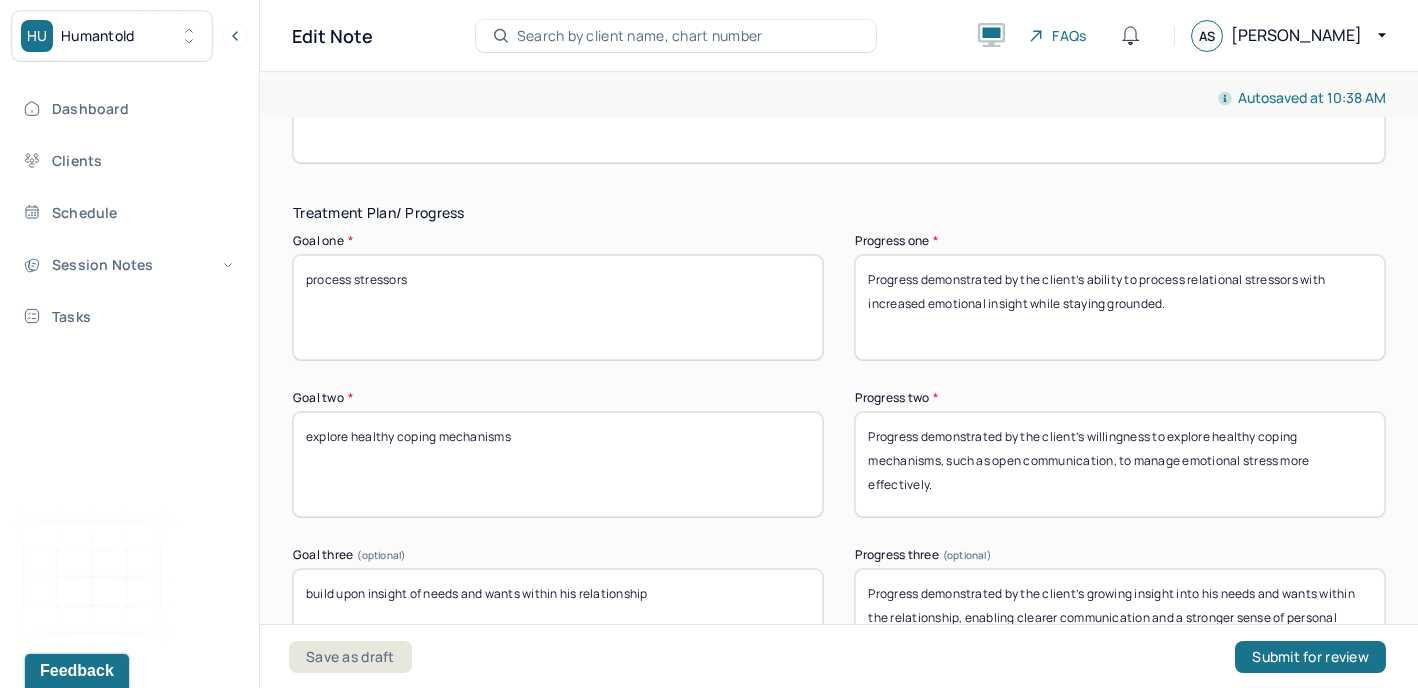 drag, startPoint x: 449, startPoint y: 285, endPoint x: 250, endPoint y: 246, distance: 202.7856 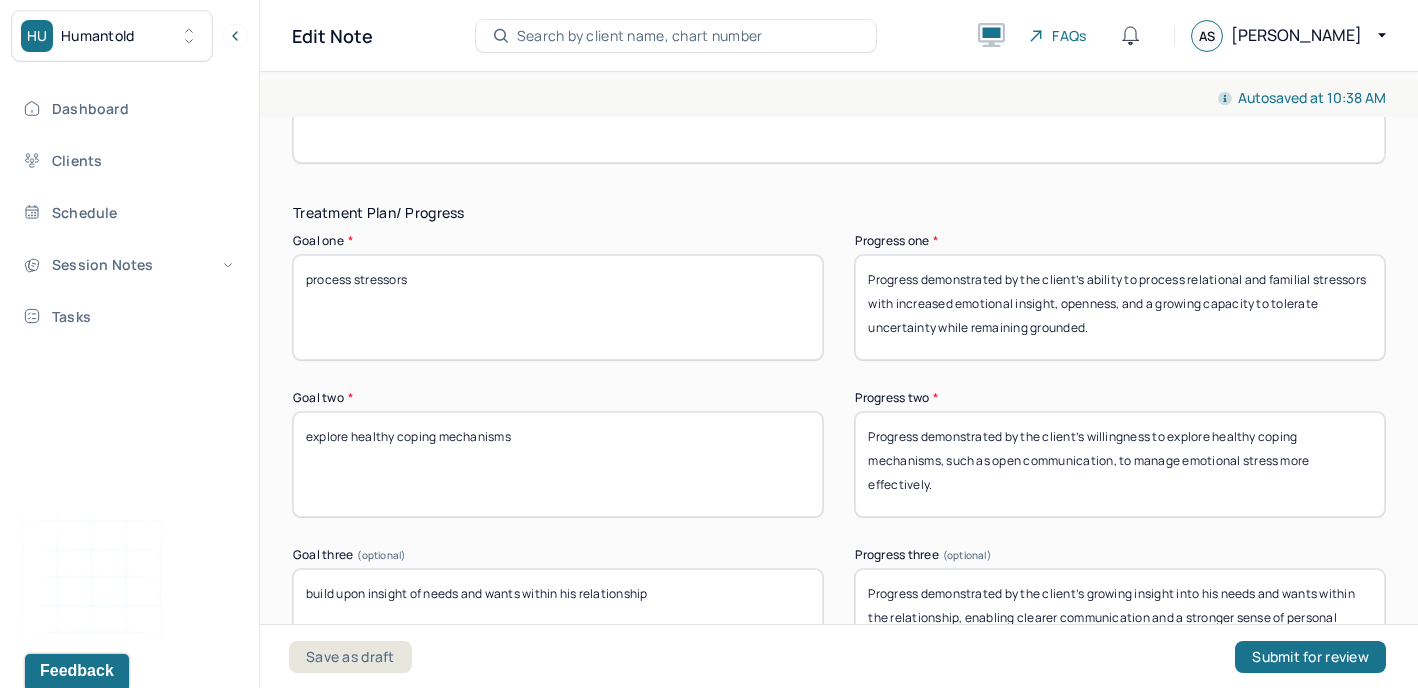 type on "Progress demonstrated by the client’s ability to process relational and familial stressors with increased emotional insight, openness, and a growing capacity to tolerate uncertainty while remaining grounded." 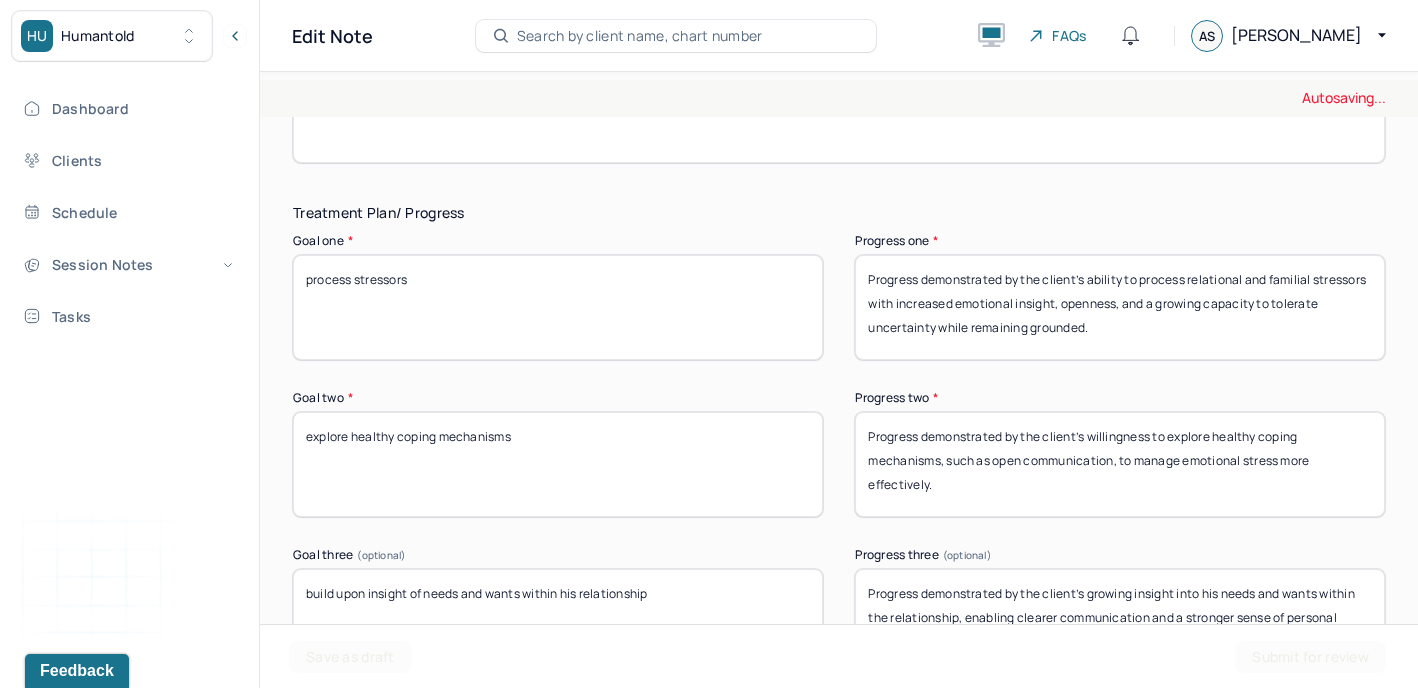 drag, startPoint x: 546, startPoint y: 423, endPoint x: 266, endPoint y: 421, distance: 280.00714 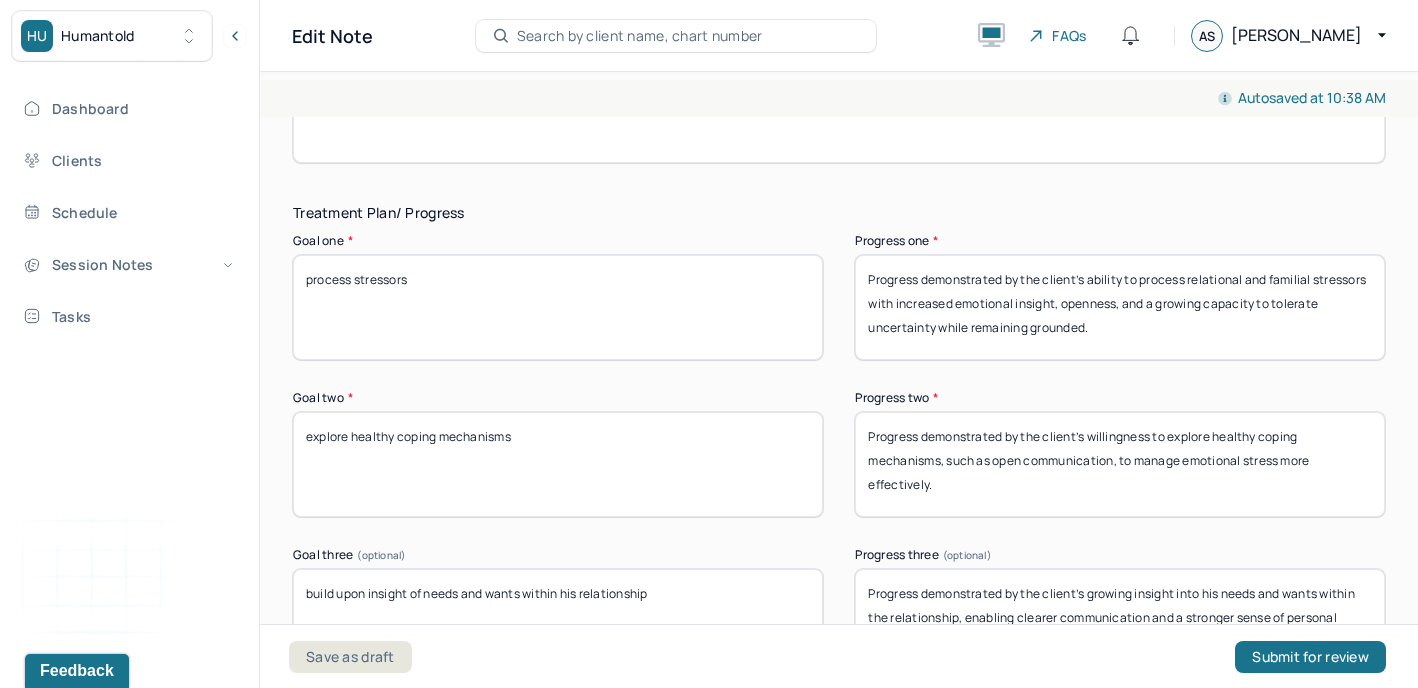 drag, startPoint x: 936, startPoint y: 468, endPoint x: 838, endPoint y: 398, distance: 120.432556 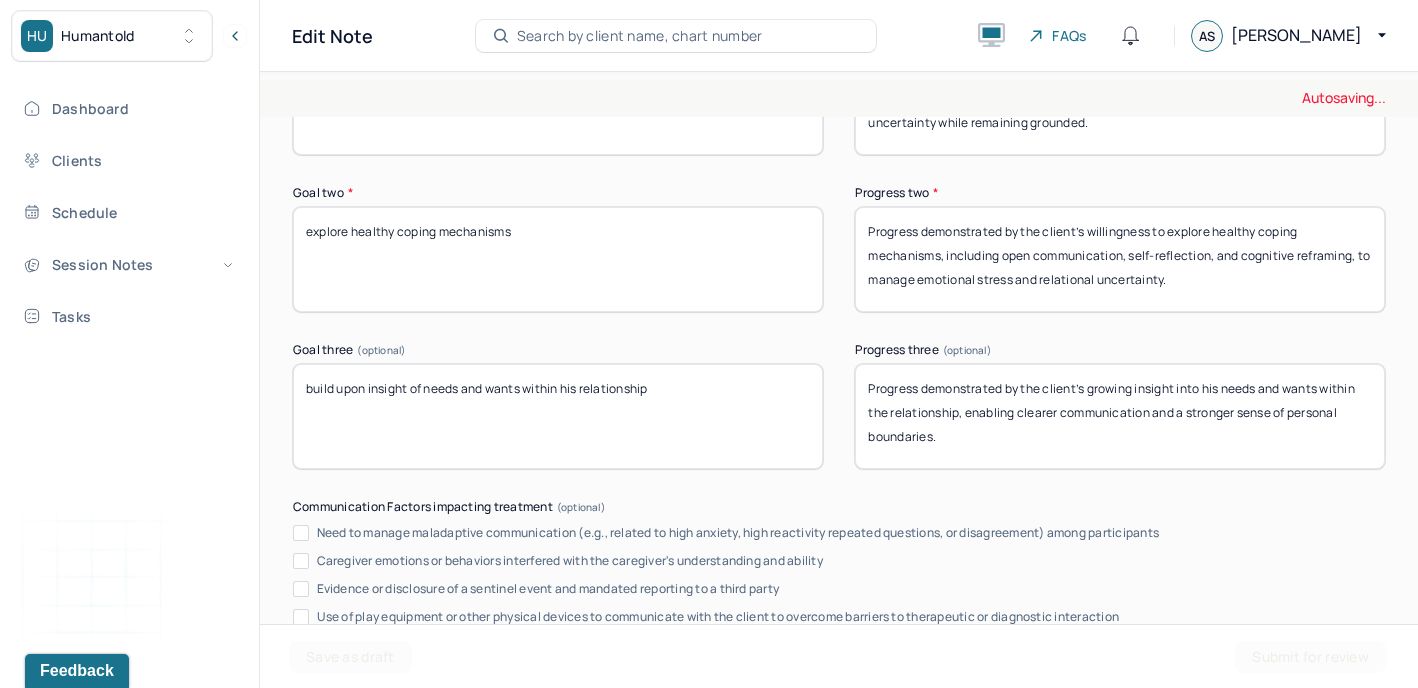 scroll, scrollTop: 3491, scrollLeft: 0, axis: vertical 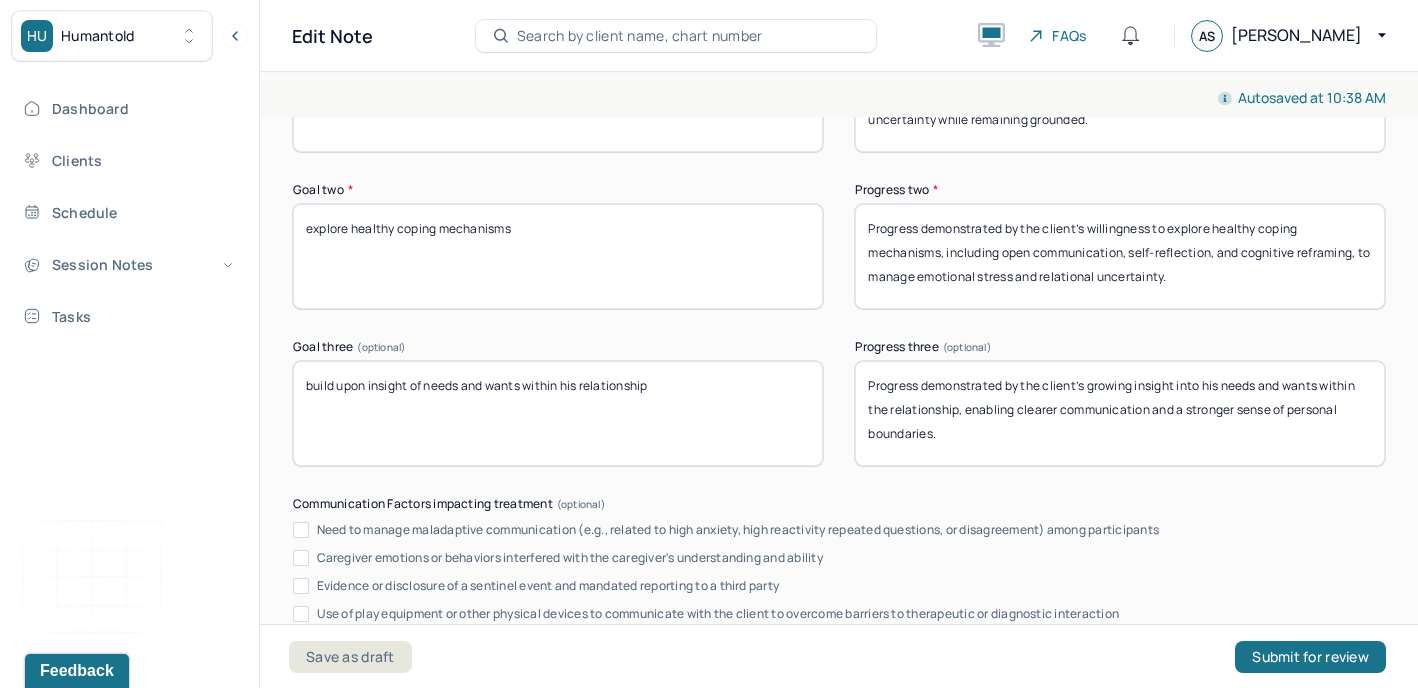 type on "Progress demonstrated by the client’s willingness to explore healthy coping mechanisms, including open communication, self-reflection, and cognitive reframing, to manage emotional stress and relational uncertainty." 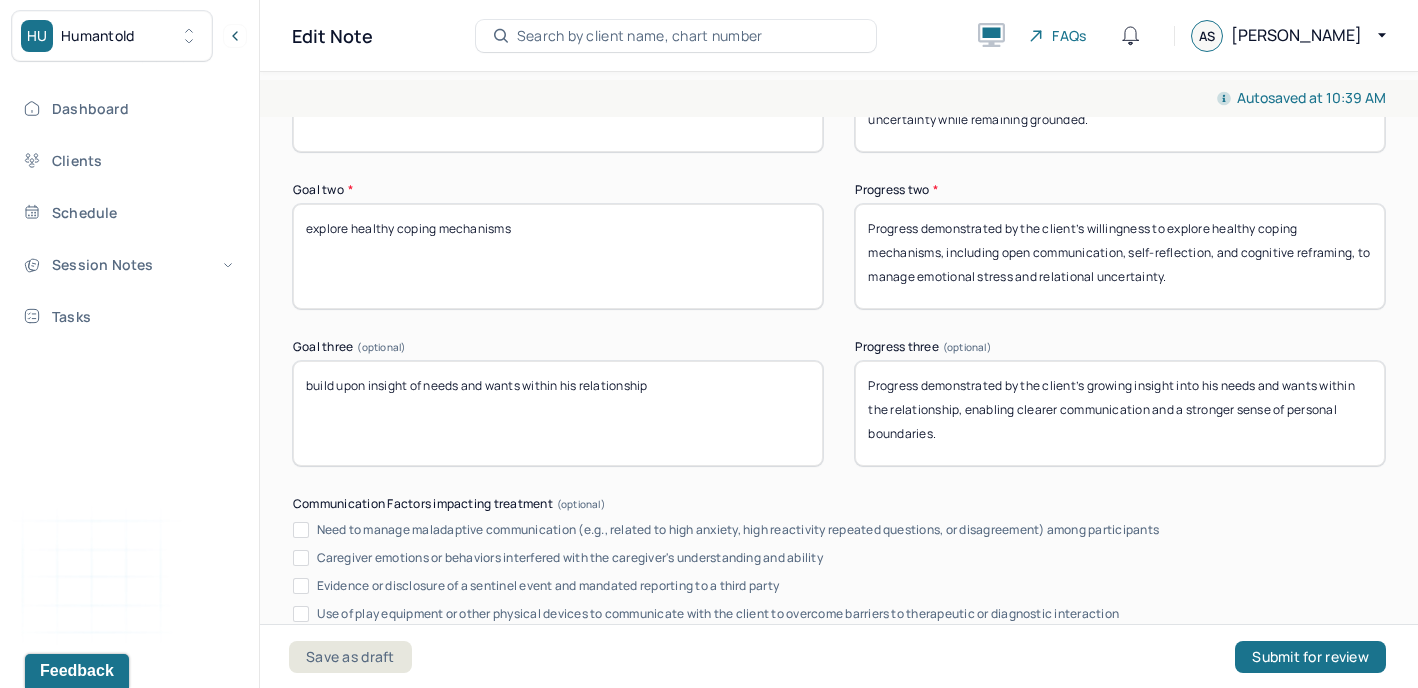 drag, startPoint x: 686, startPoint y: 375, endPoint x: 357, endPoint y: 373, distance: 329.00607 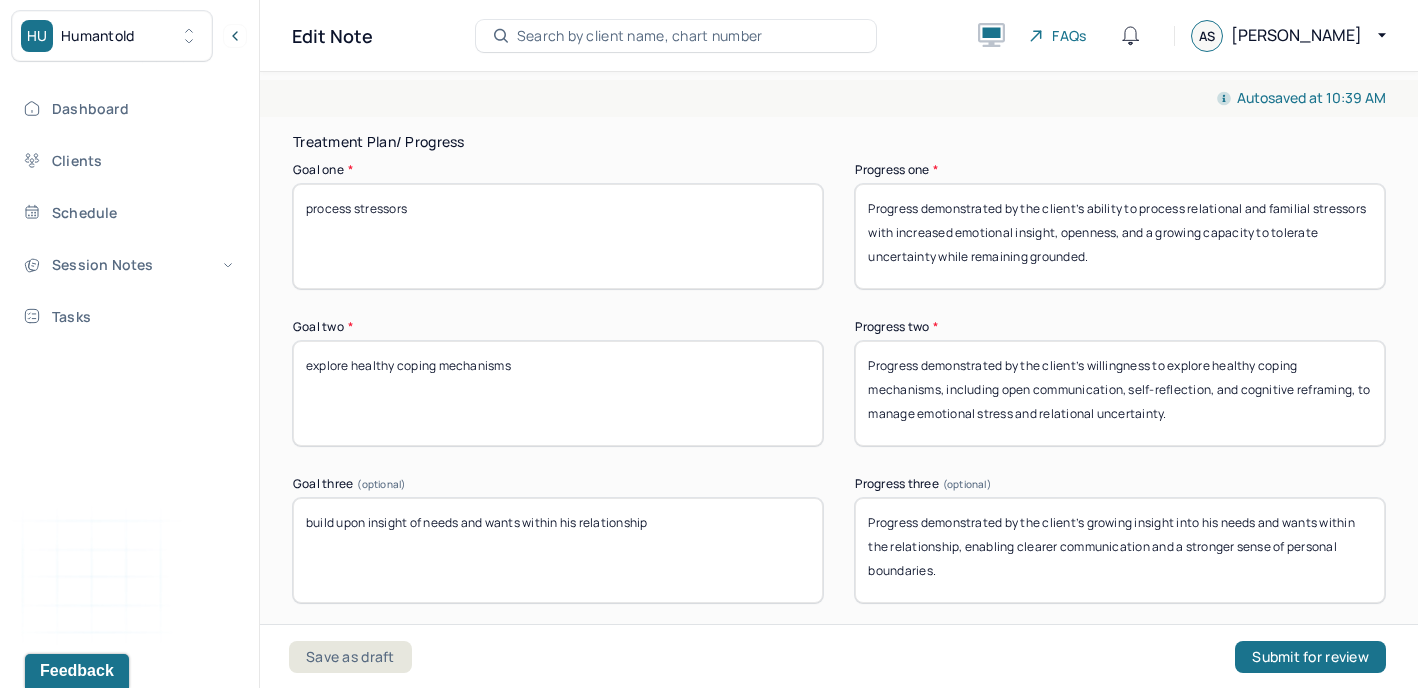 scroll, scrollTop: 3355, scrollLeft: 0, axis: vertical 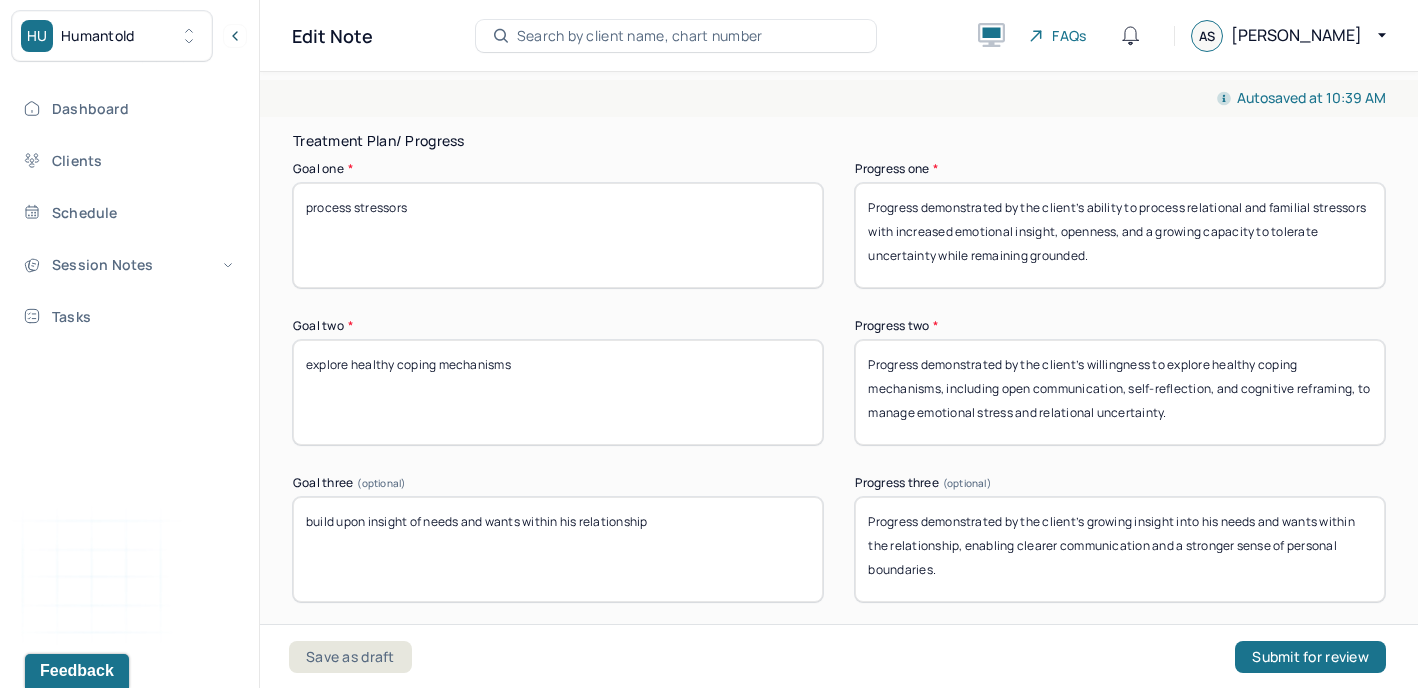 drag, startPoint x: 945, startPoint y: 560, endPoint x: 850, endPoint y: 482, distance: 122.91867 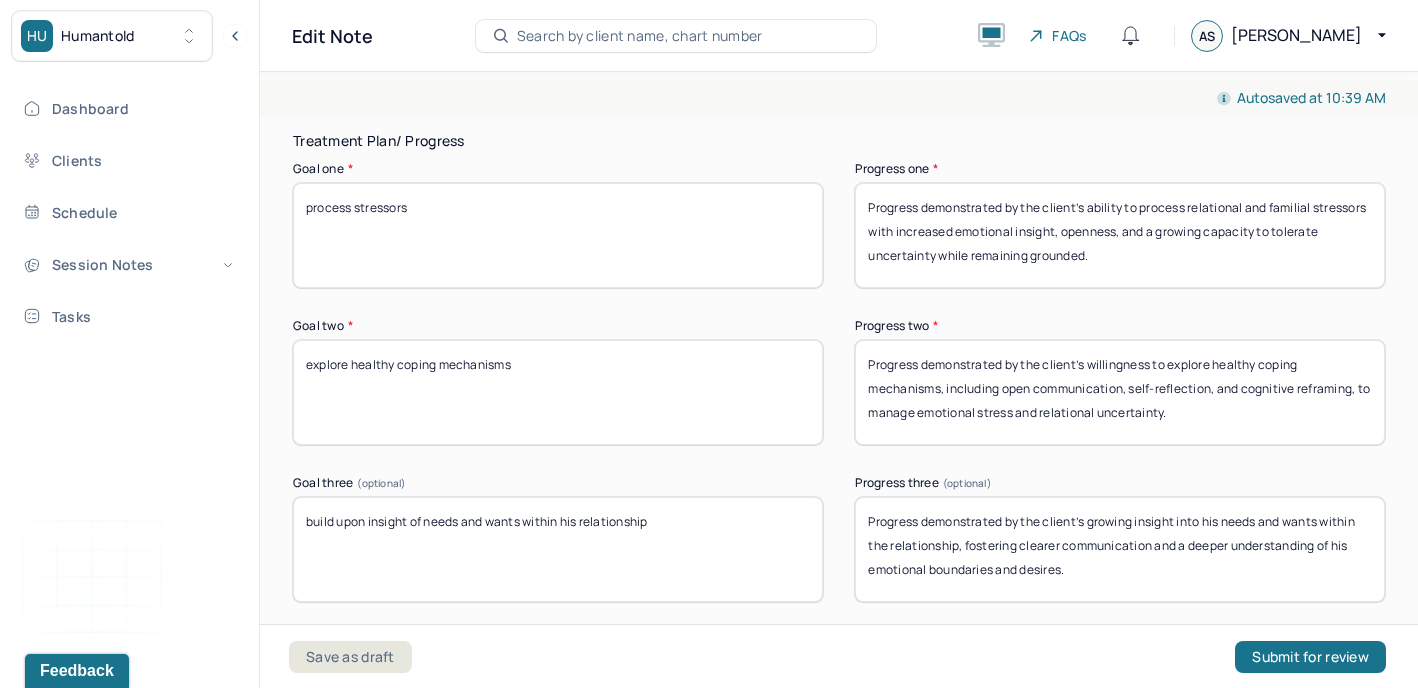 scroll, scrollTop: 0, scrollLeft: 0, axis: both 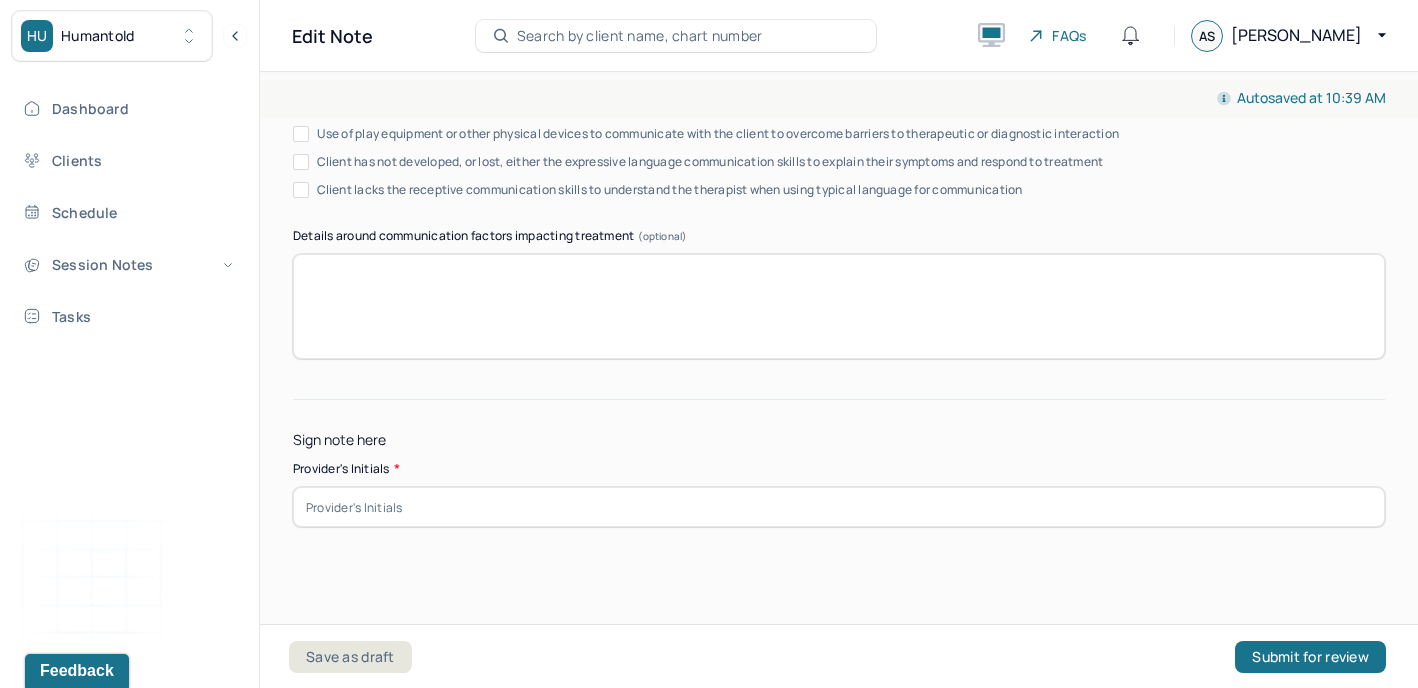 type on "Progress demonstrated by the client’s growing insight into his needs and wants within the relationship, fostering clearer communication and a deeper understanding of his emotional boundaries and desires." 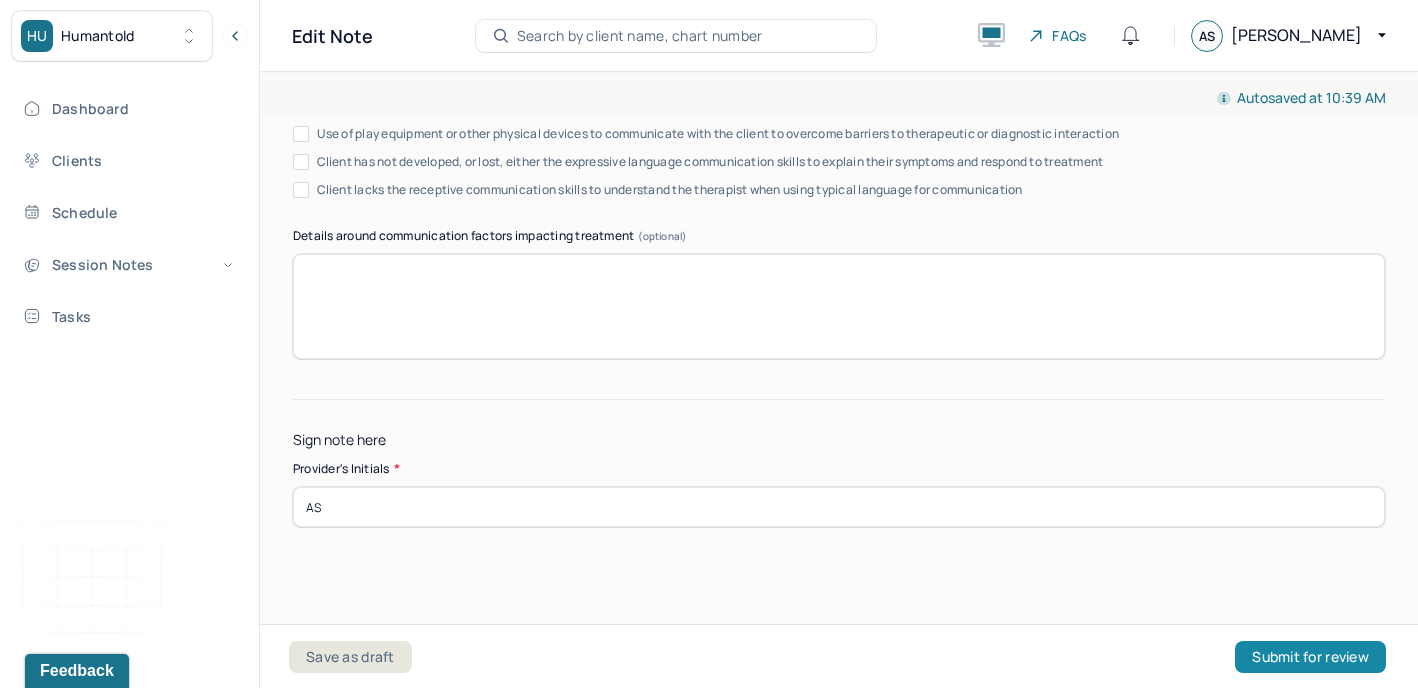 type on "AS" 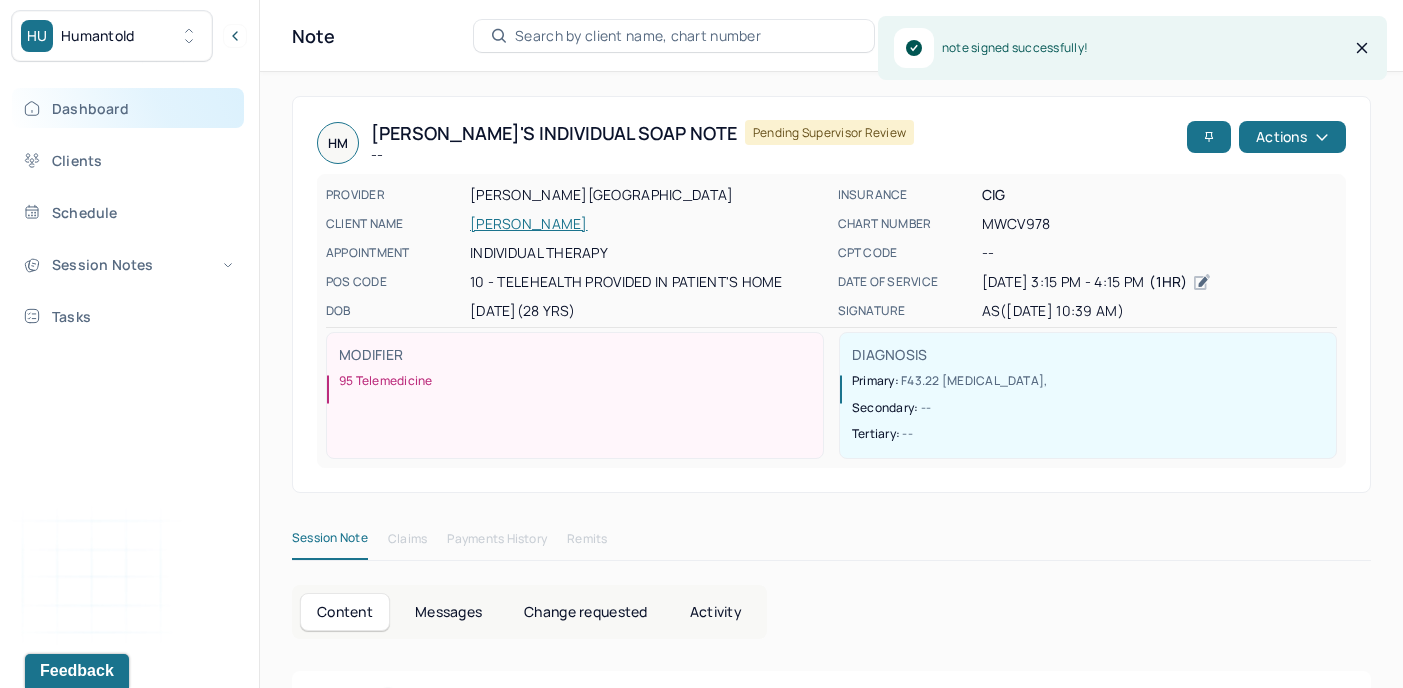 click on "Dashboard" at bounding box center [128, 108] 